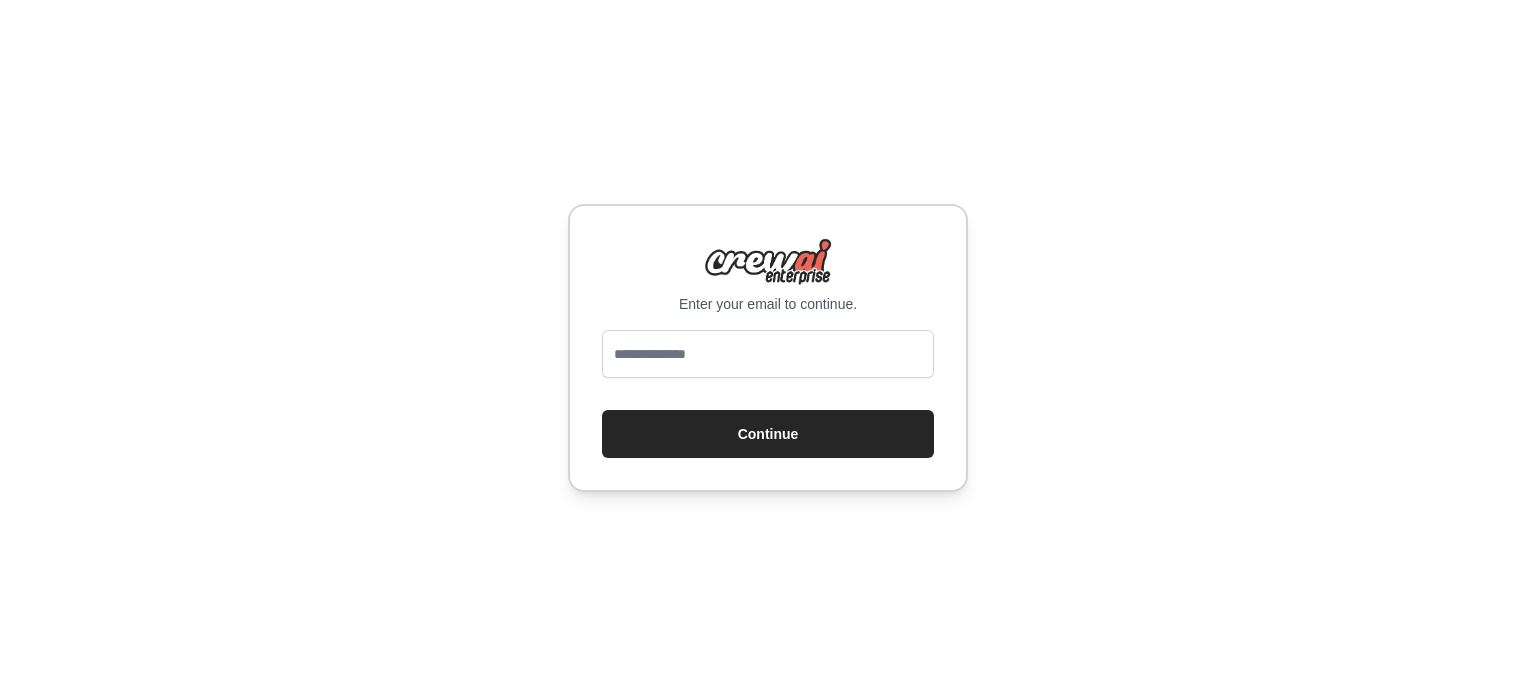 scroll, scrollTop: 0, scrollLeft: 0, axis: both 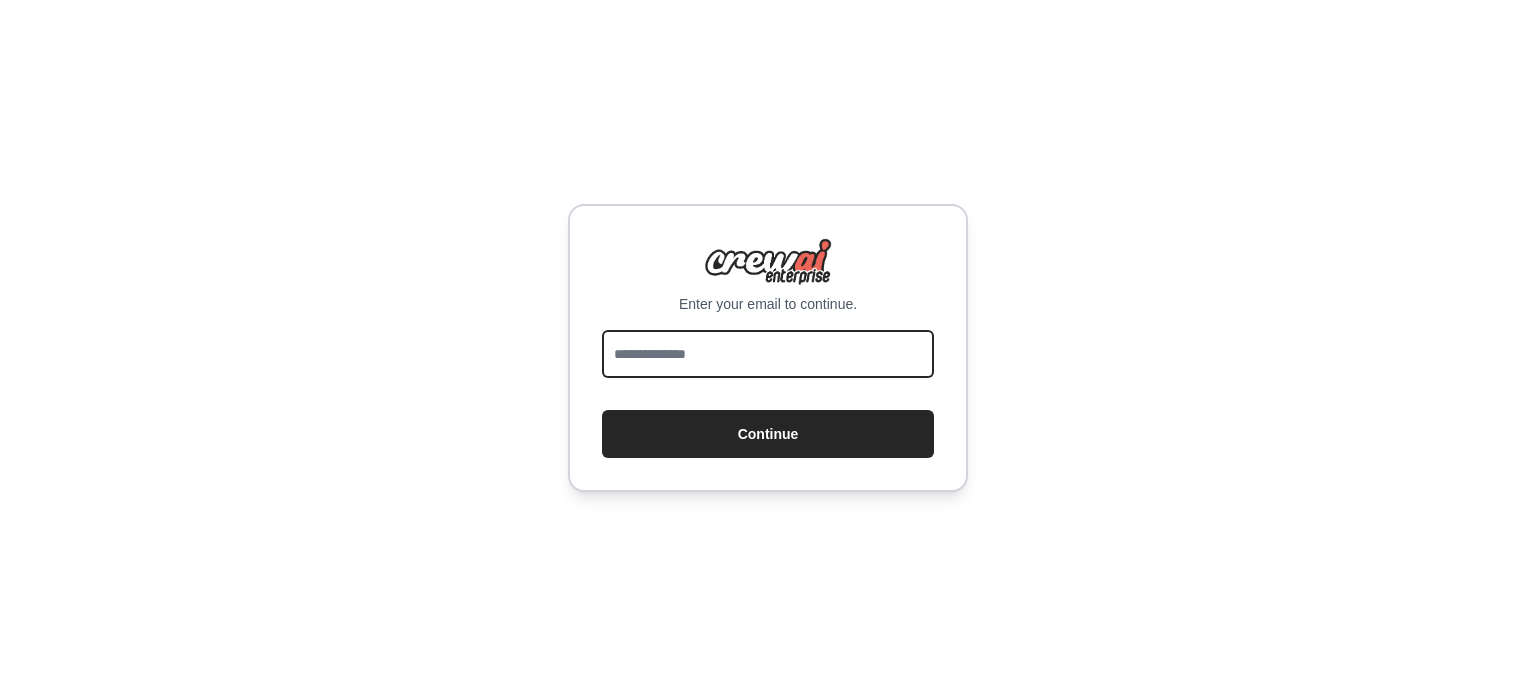click at bounding box center (768, 354) 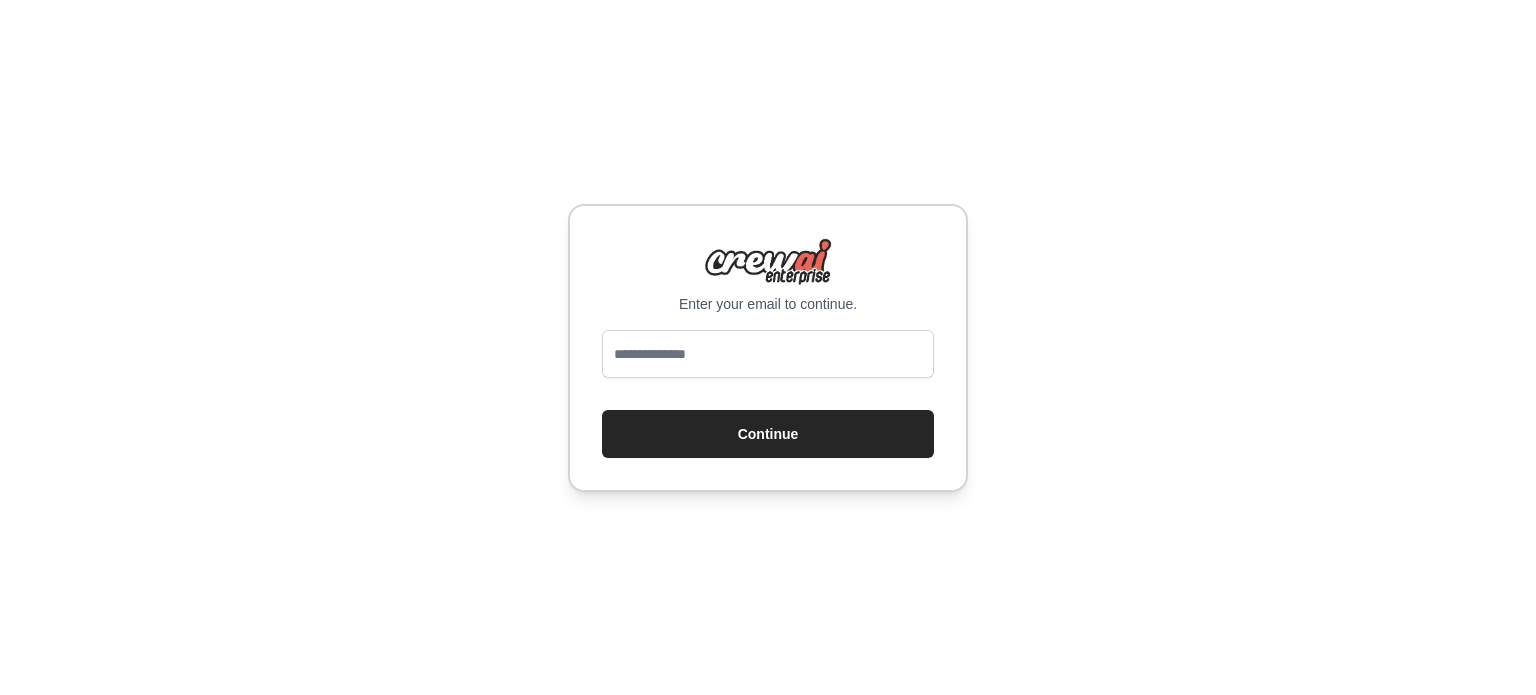 drag, startPoint x: 353, startPoint y: 448, endPoint x: 532, endPoint y: 377, distance: 192.56686 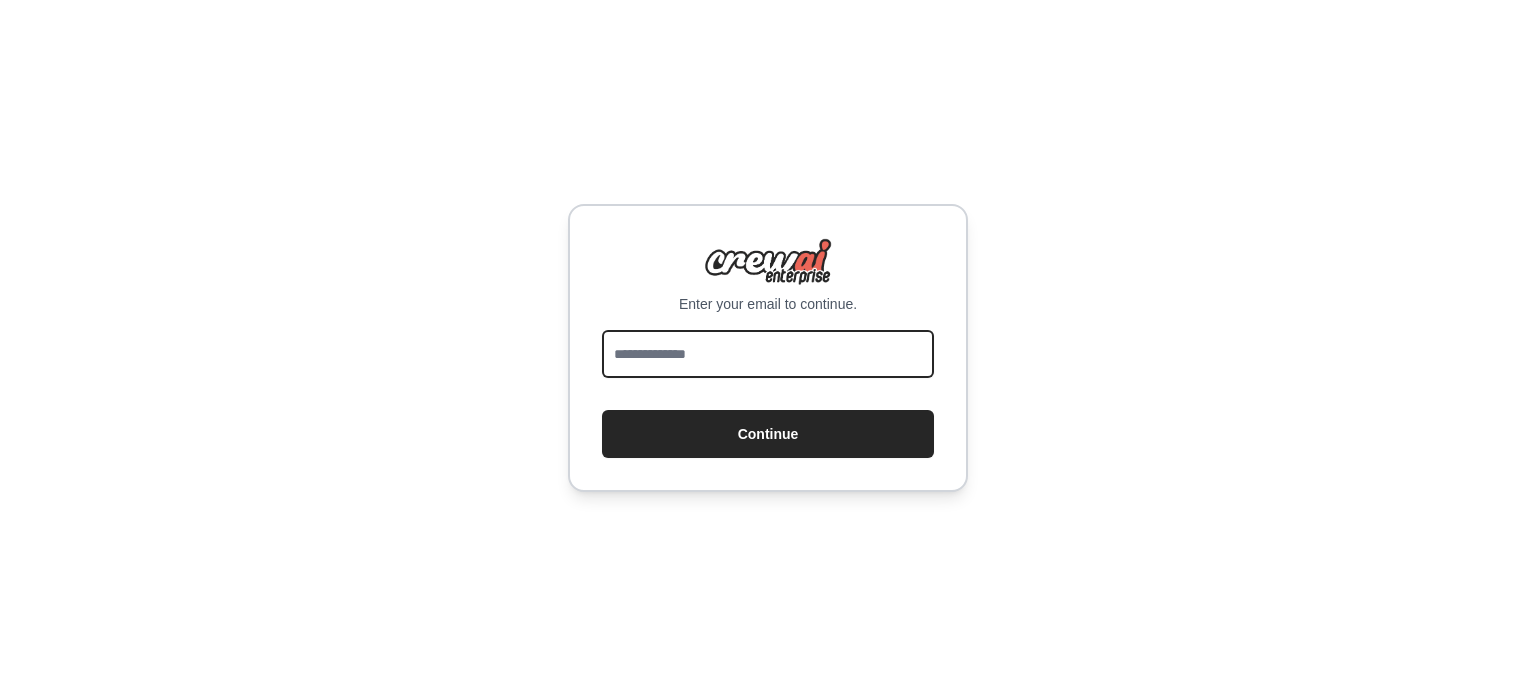 click at bounding box center [768, 354] 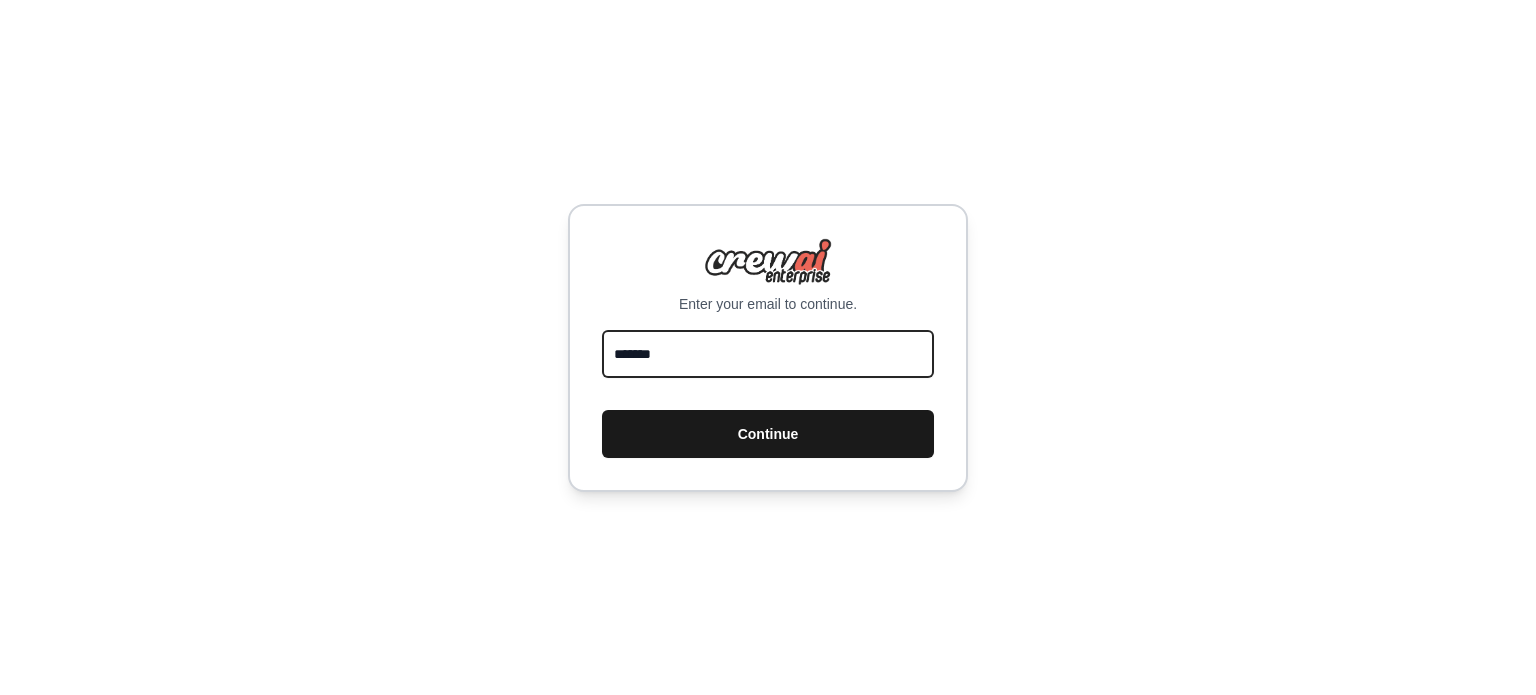 type on "**********" 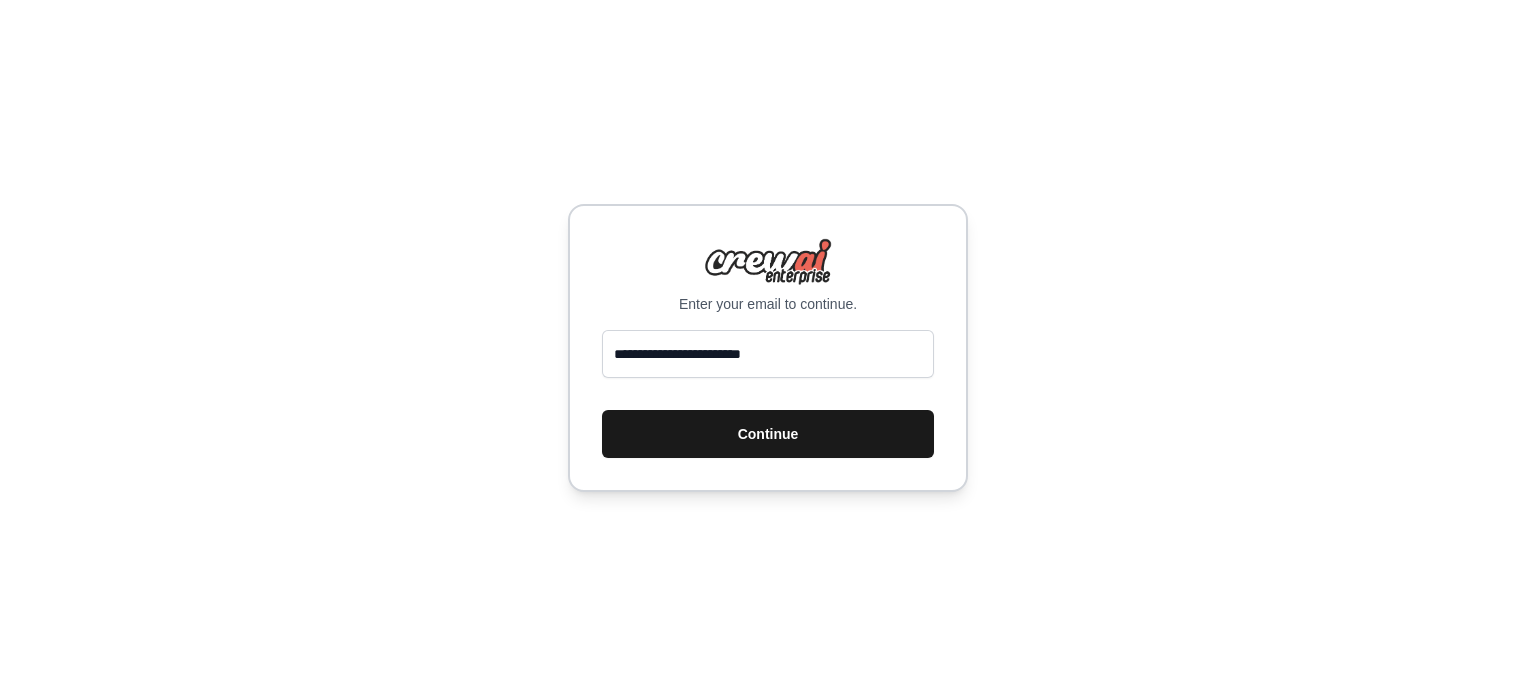 click on "Continue" at bounding box center (768, 434) 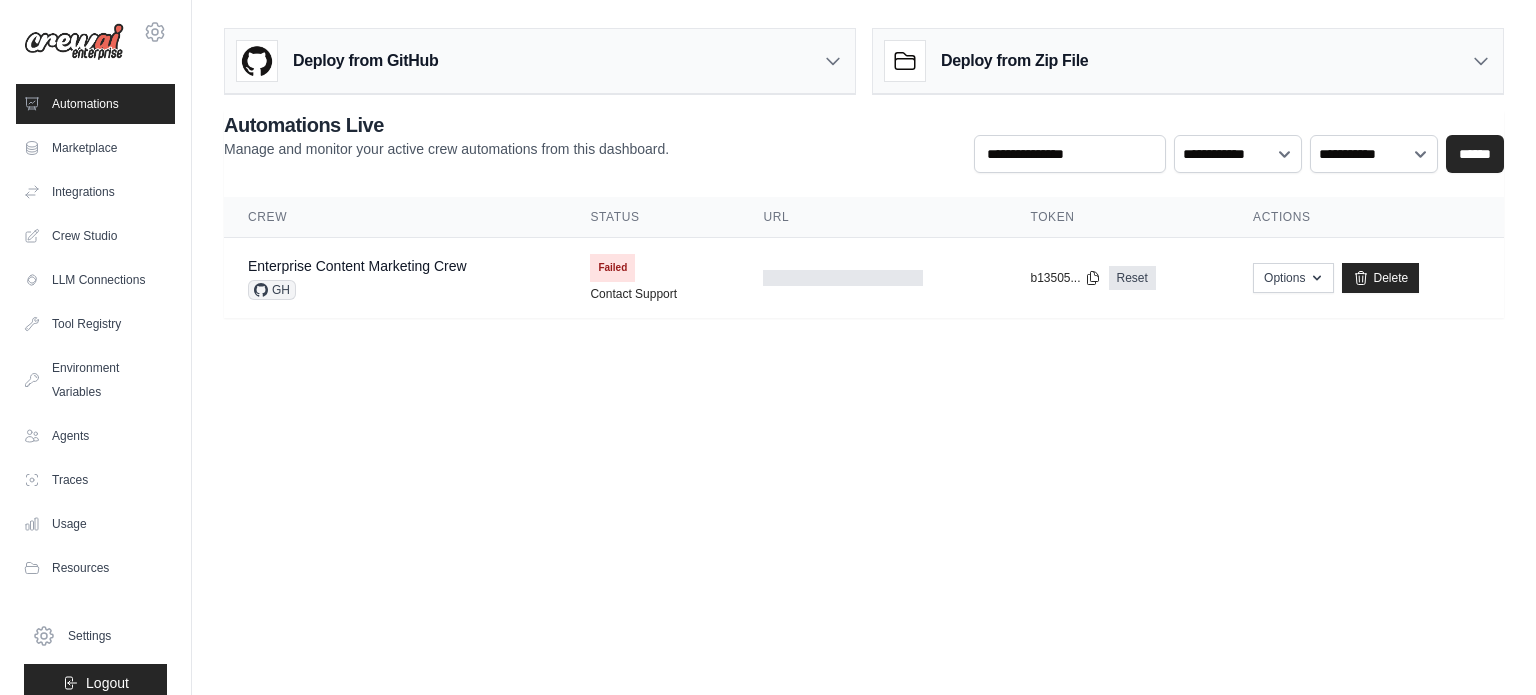 scroll, scrollTop: 0, scrollLeft: 0, axis: both 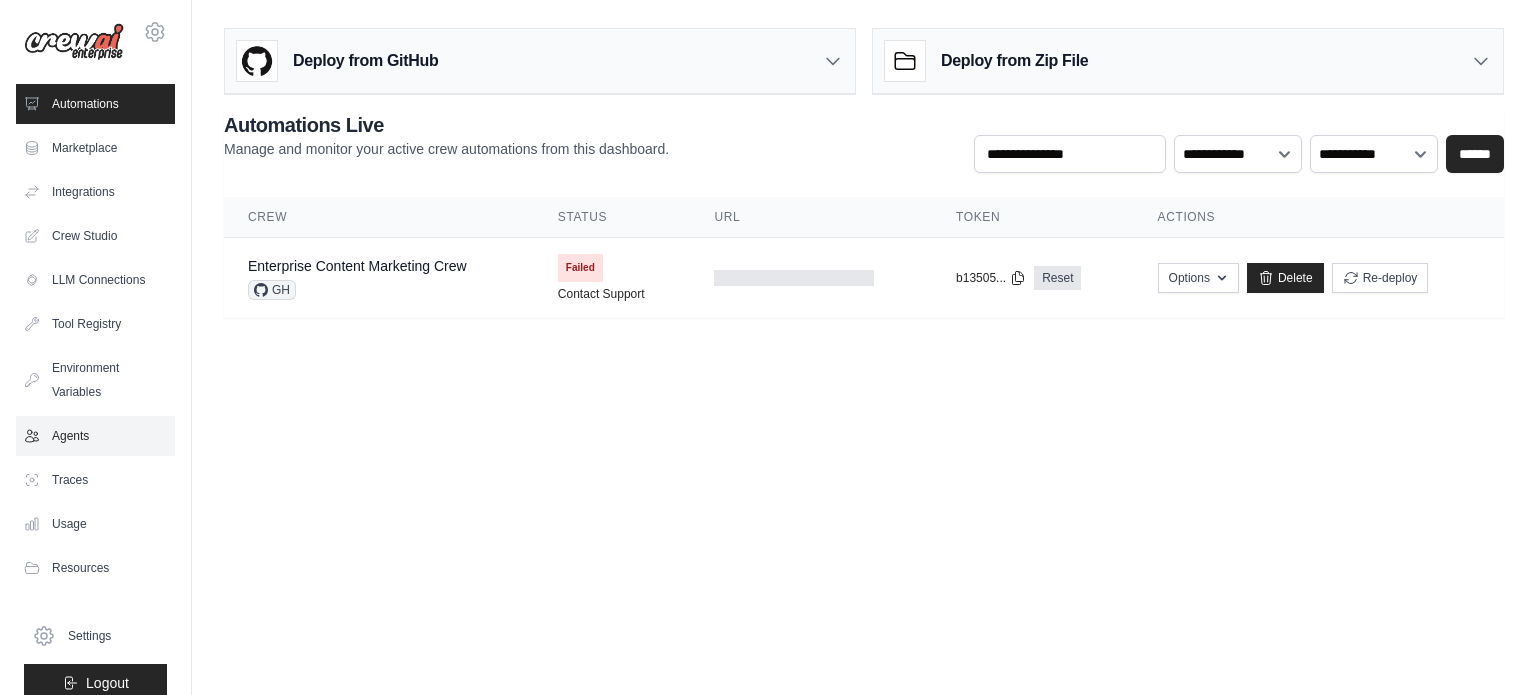click on "Agents" at bounding box center [95, 436] 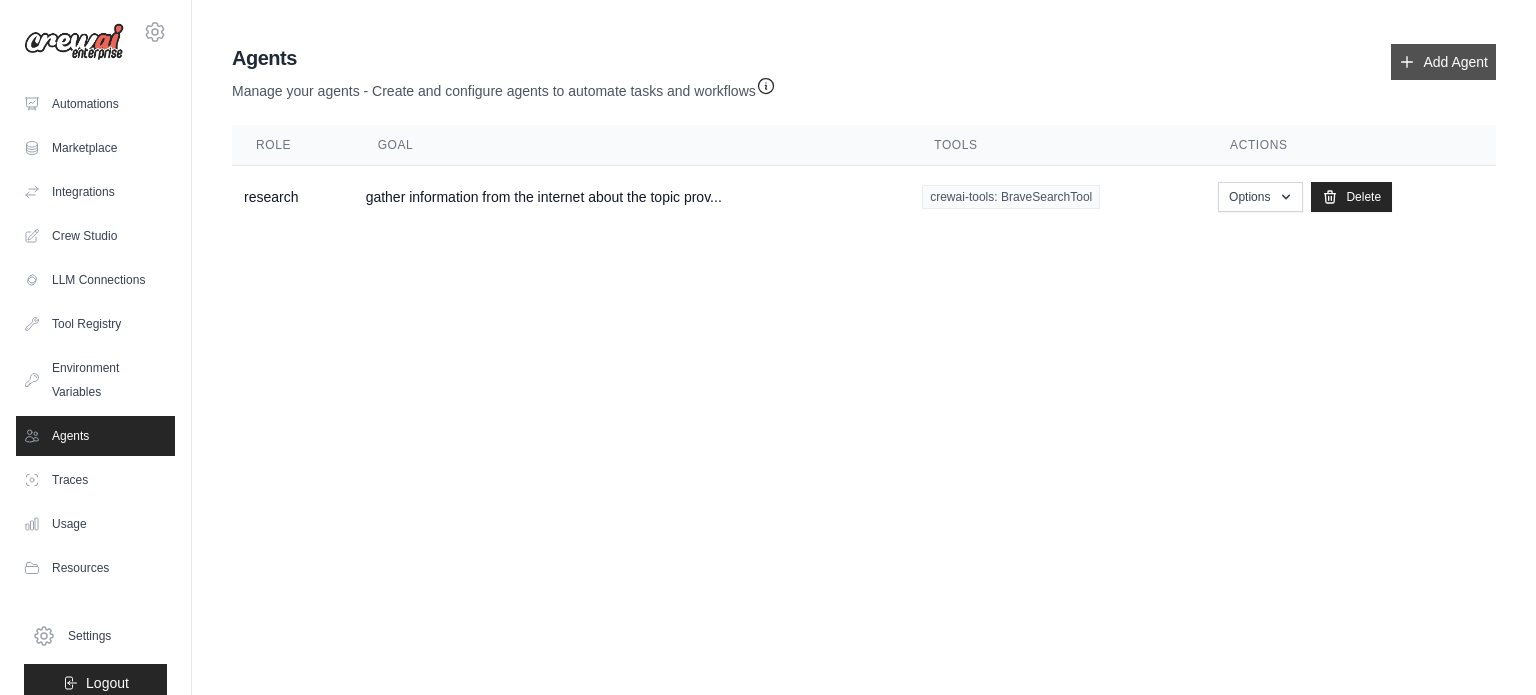 click on "Add Agent" at bounding box center (1443, 62) 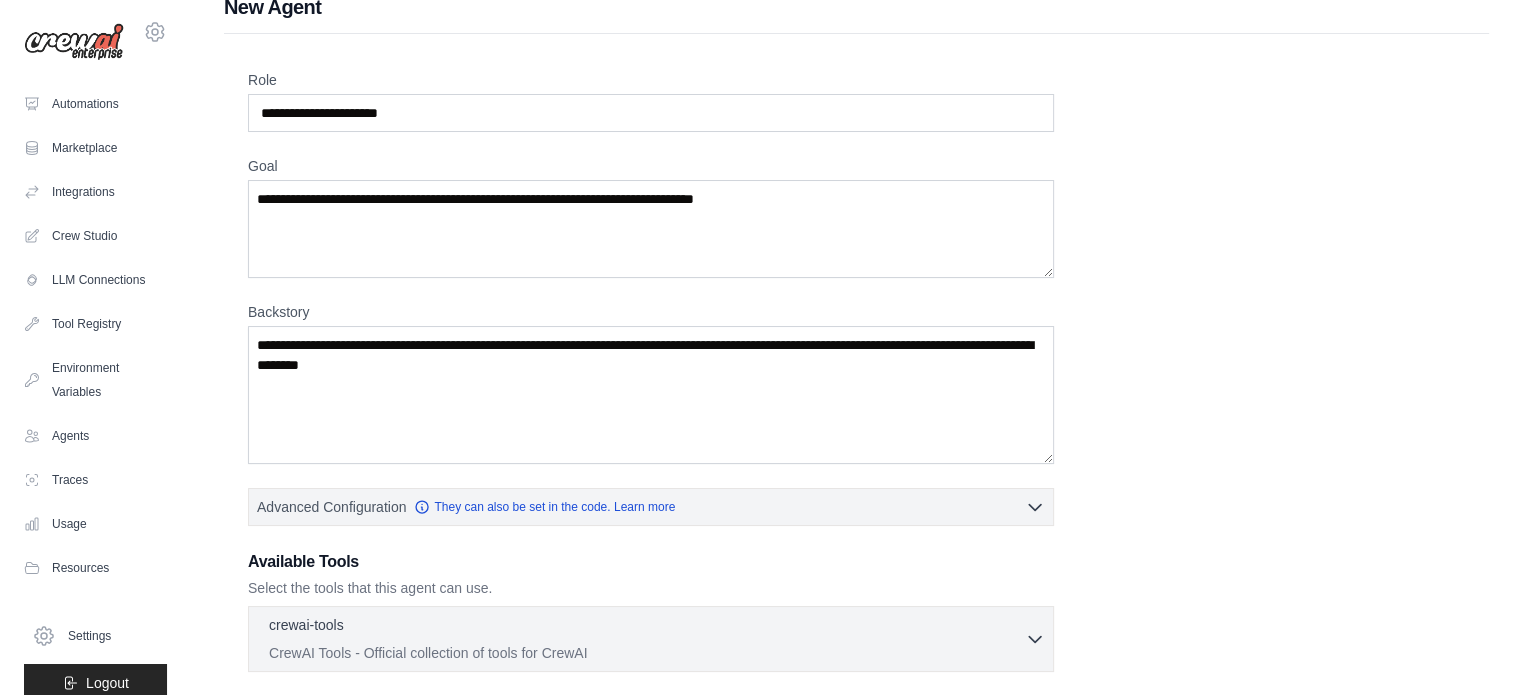 scroll, scrollTop: 0, scrollLeft: 0, axis: both 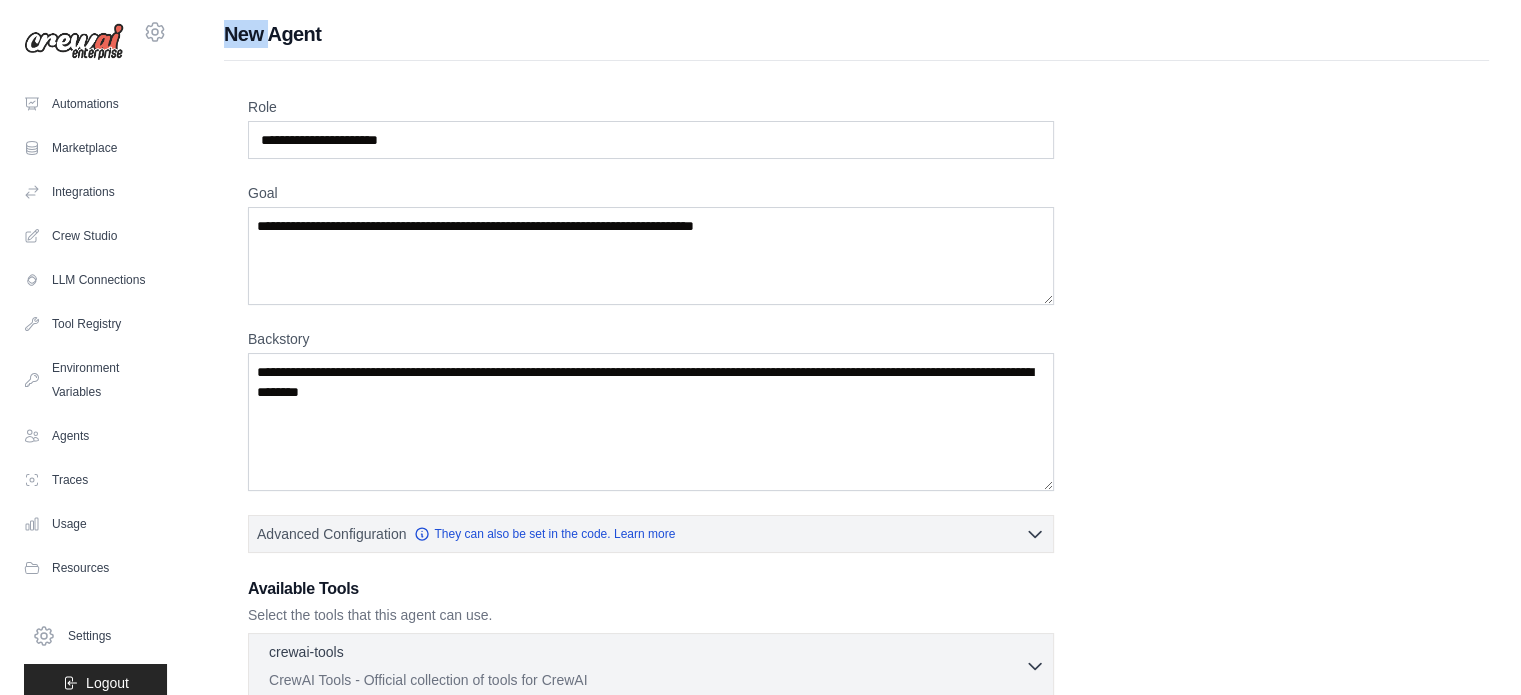 drag, startPoint x: 226, startPoint y: 38, endPoint x: 269, endPoint y: 36, distance: 43.046486 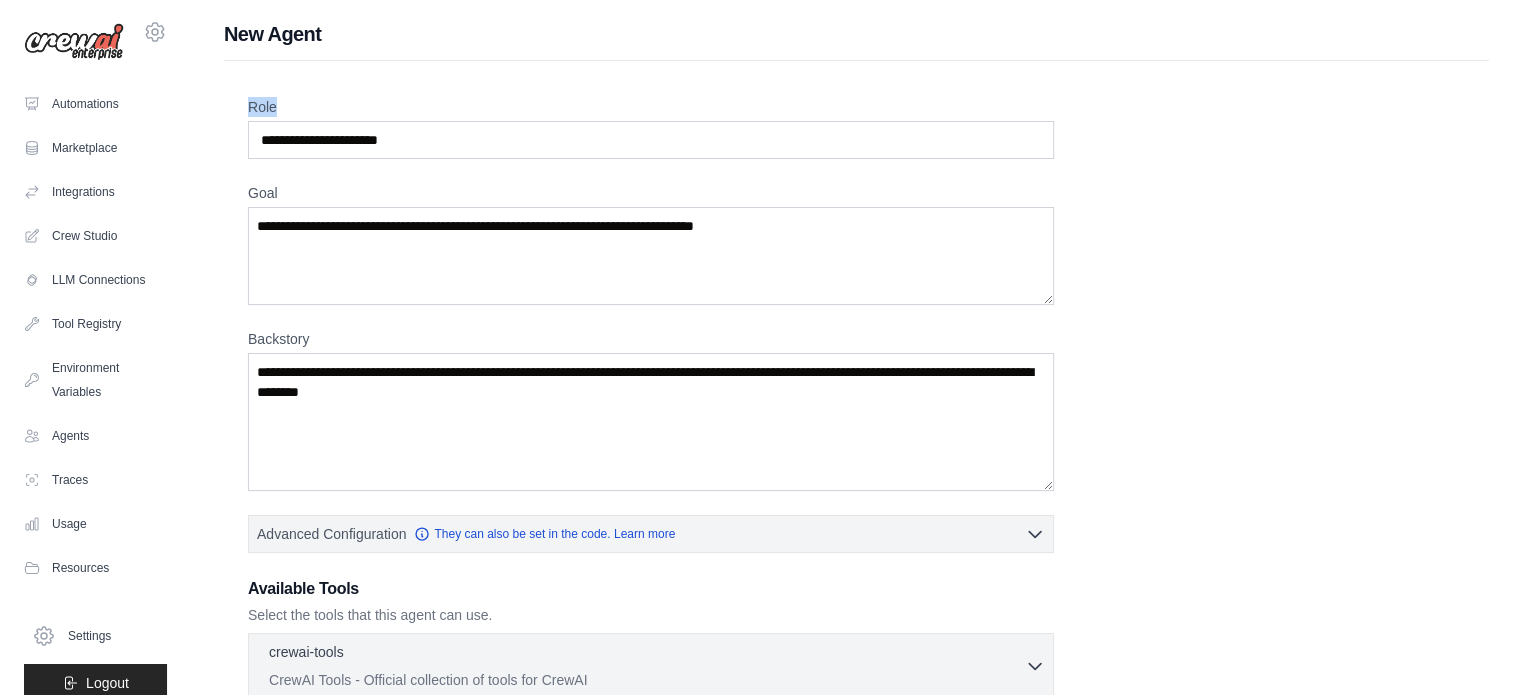 drag, startPoint x: 252, startPoint y: 101, endPoint x: 281, endPoint y: 99, distance: 29.068884 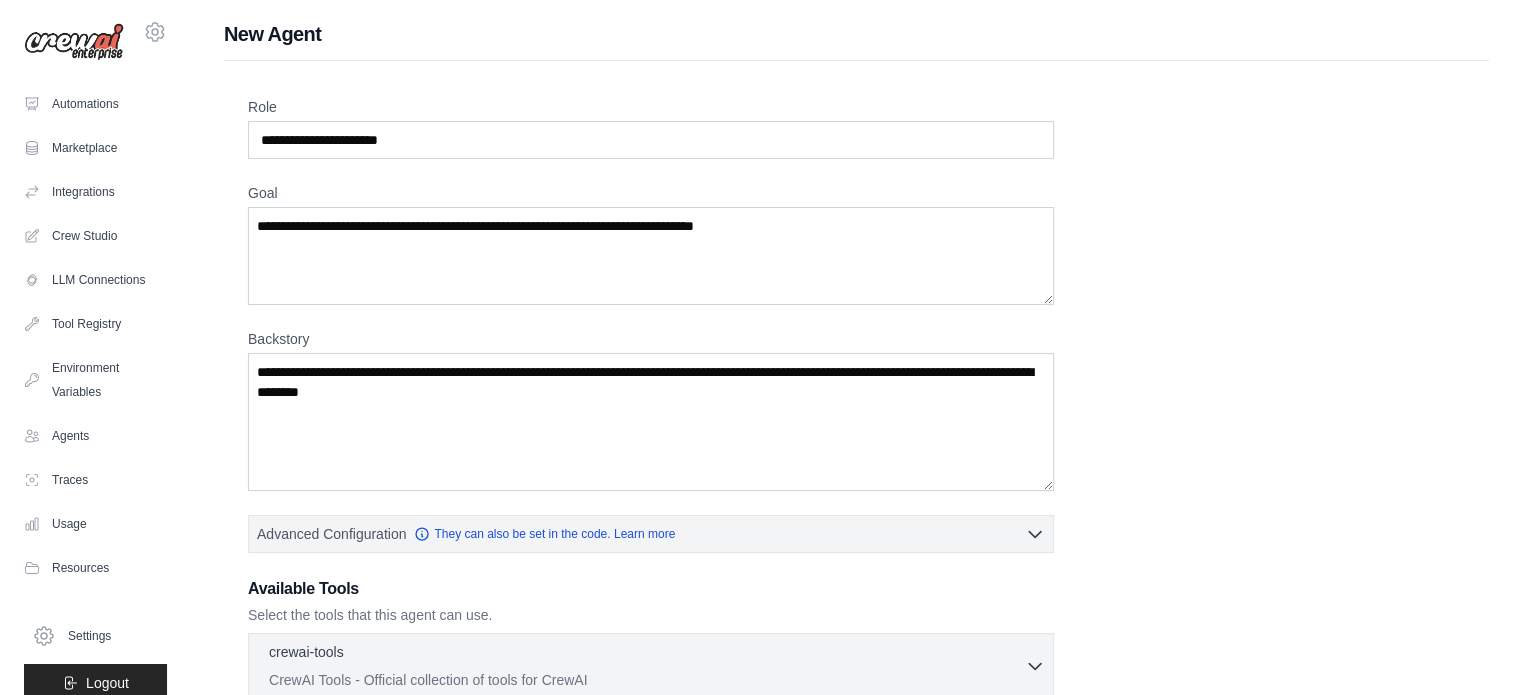 click on "Role
Goal
Backstory
Advanced Configuration
They can also be set in the code. Learn more
Enable reasoning" at bounding box center [856, 512] 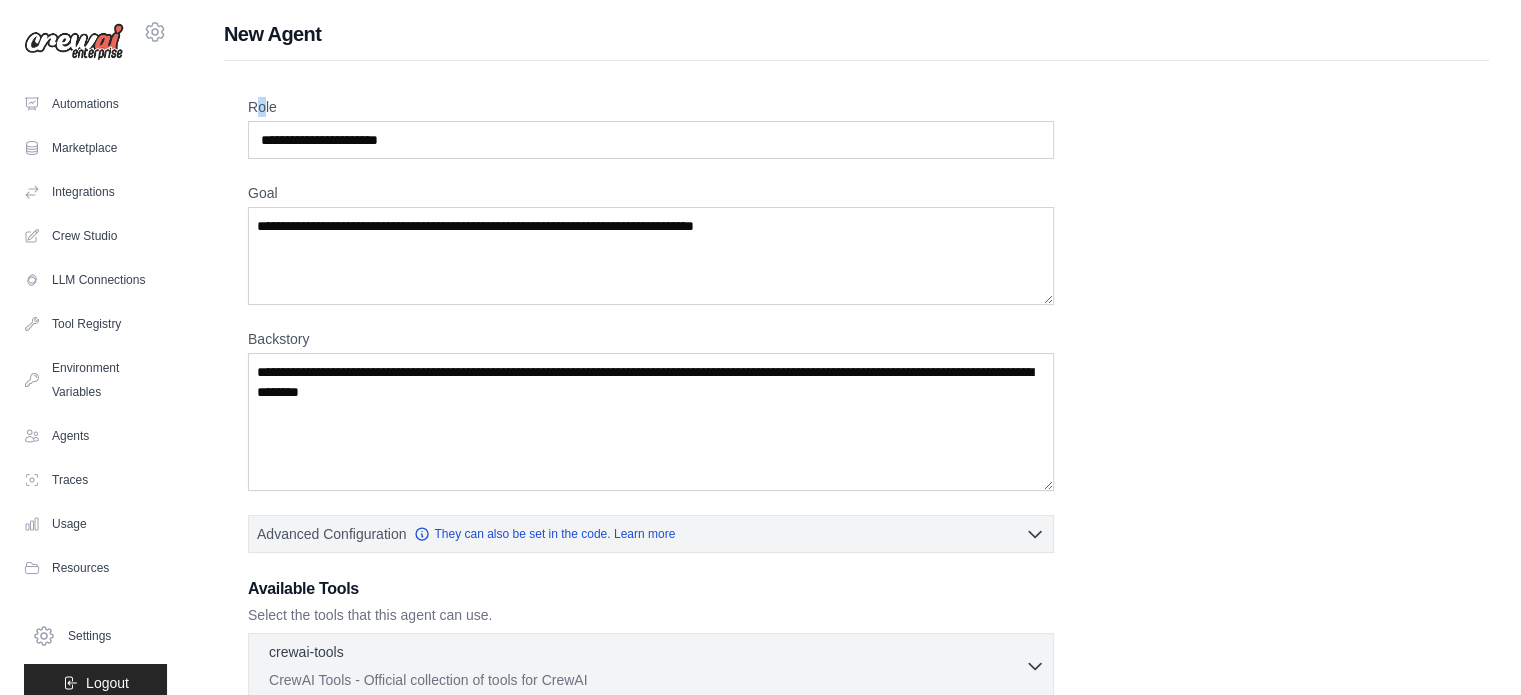 drag, startPoint x: 256, startPoint y: 98, endPoint x: 266, endPoint y: 105, distance: 12.206555 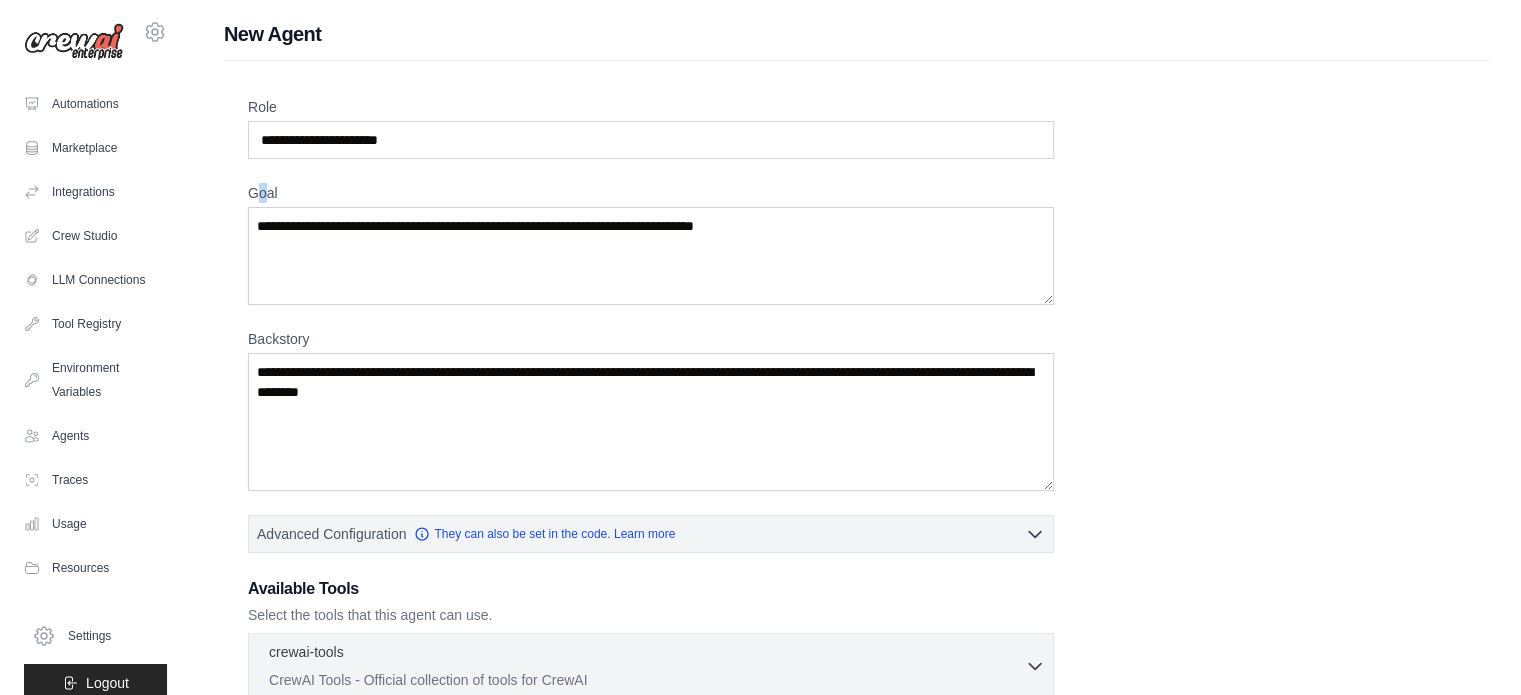 click on "Goal" at bounding box center [651, 193] 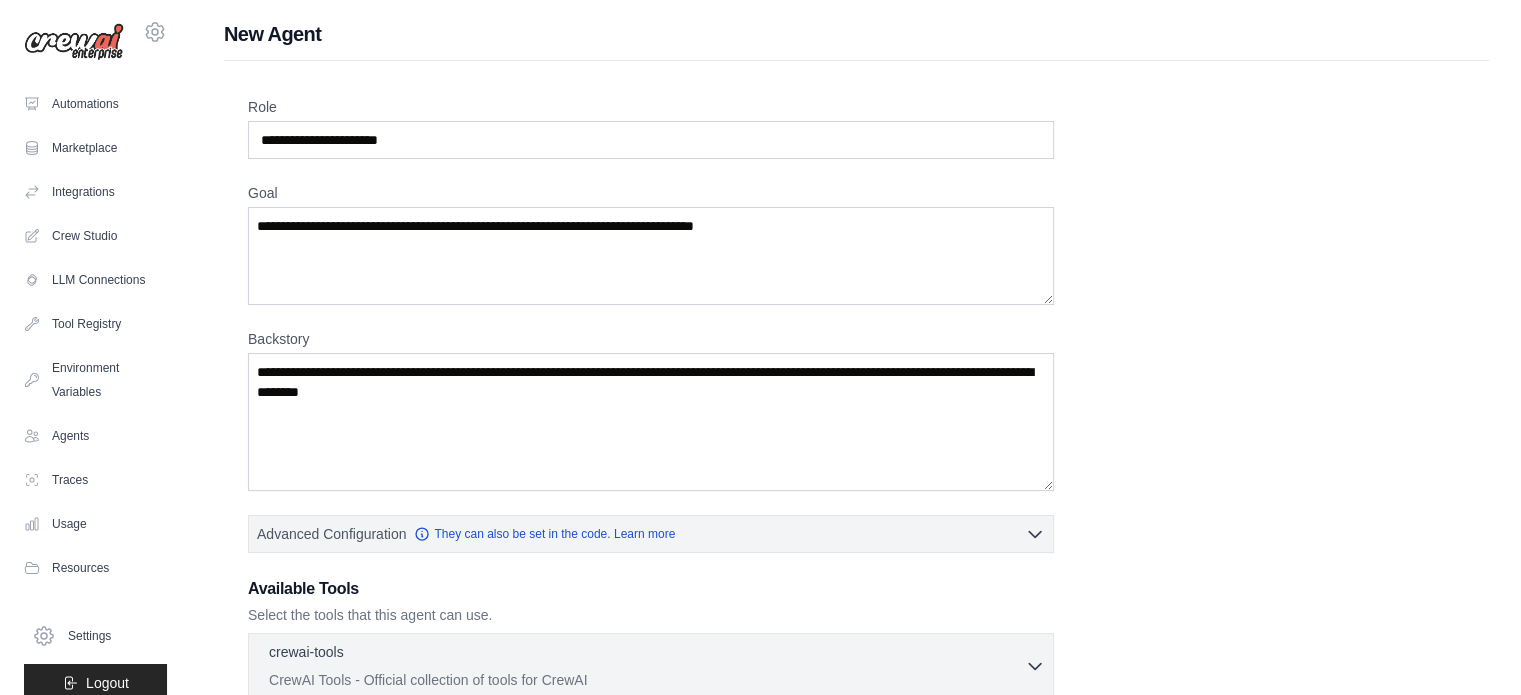 click on "New Agent
Role
Goal
Backstory
Advanced Configuration
They can also be set in the code. Learn more" at bounding box center [856, 491] 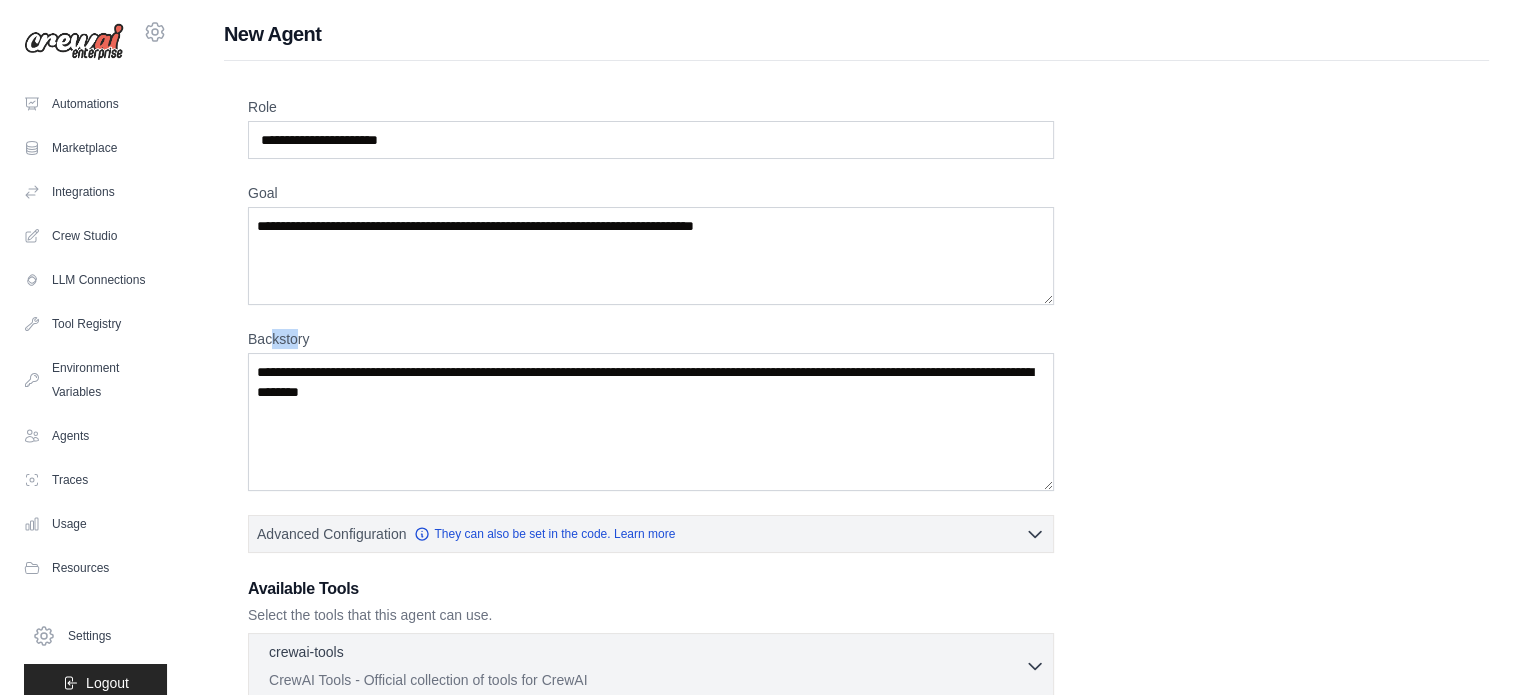 drag, startPoint x: 268, startPoint y: 335, endPoint x: 298, endPoint y: 340, distance: 30.413813 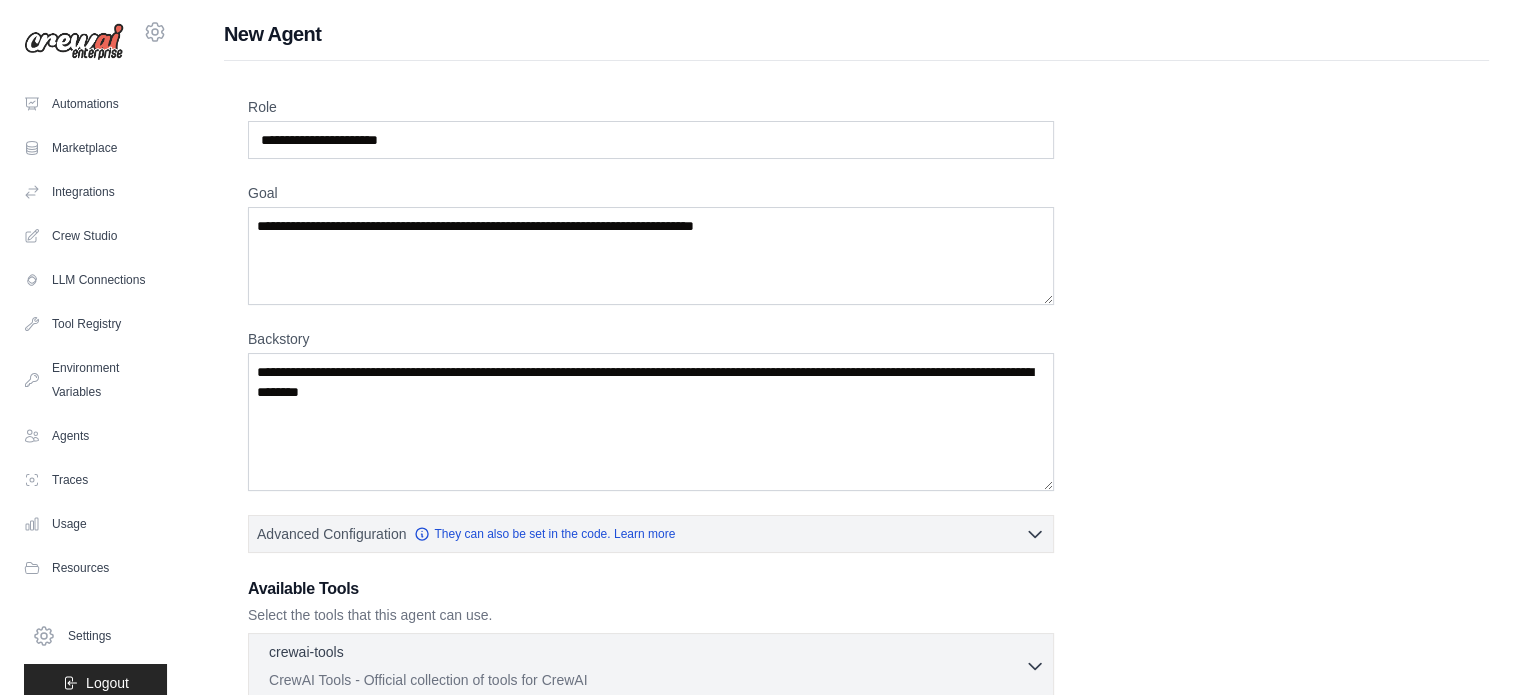 click on "Role
Goal
Backstory
Advanced Configuration
They can also be set in the code. Learn more
Enable reasoning" at bounding box center [856, 512] 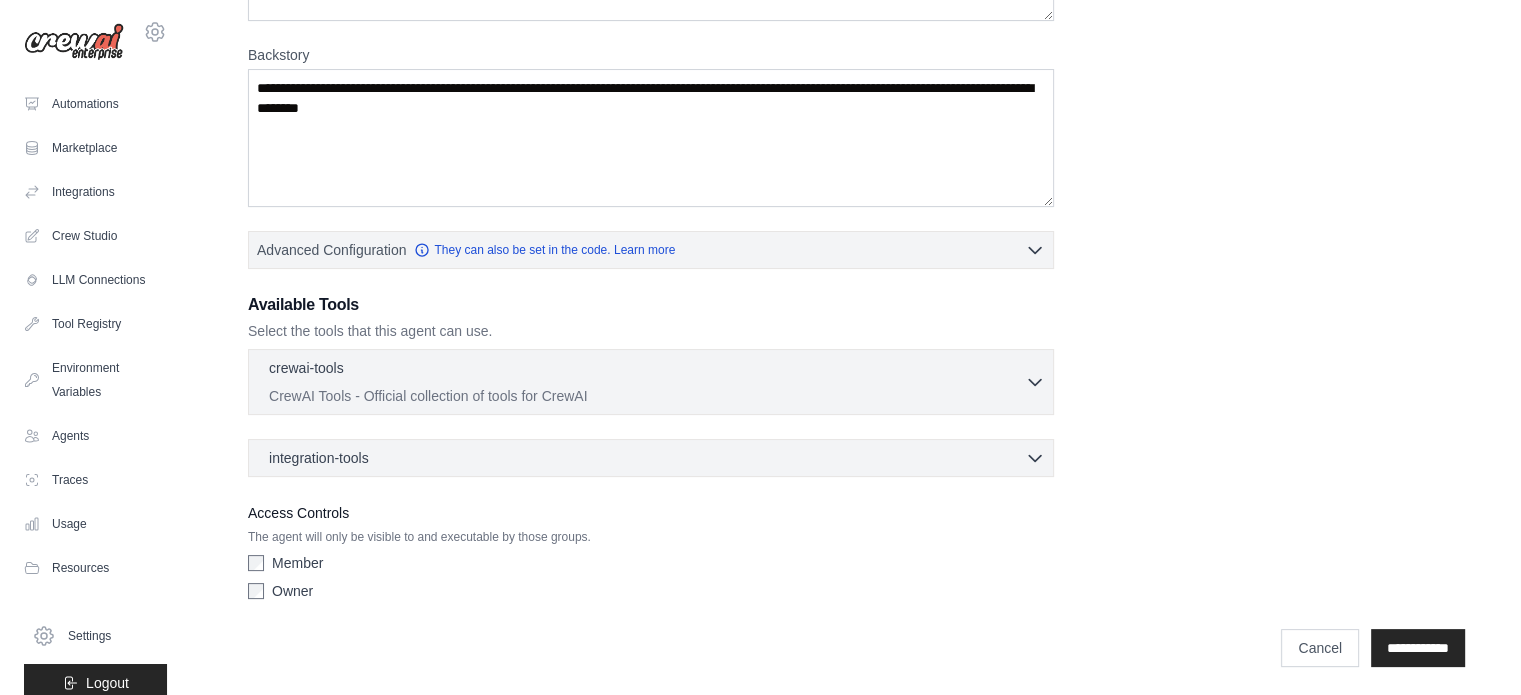 click 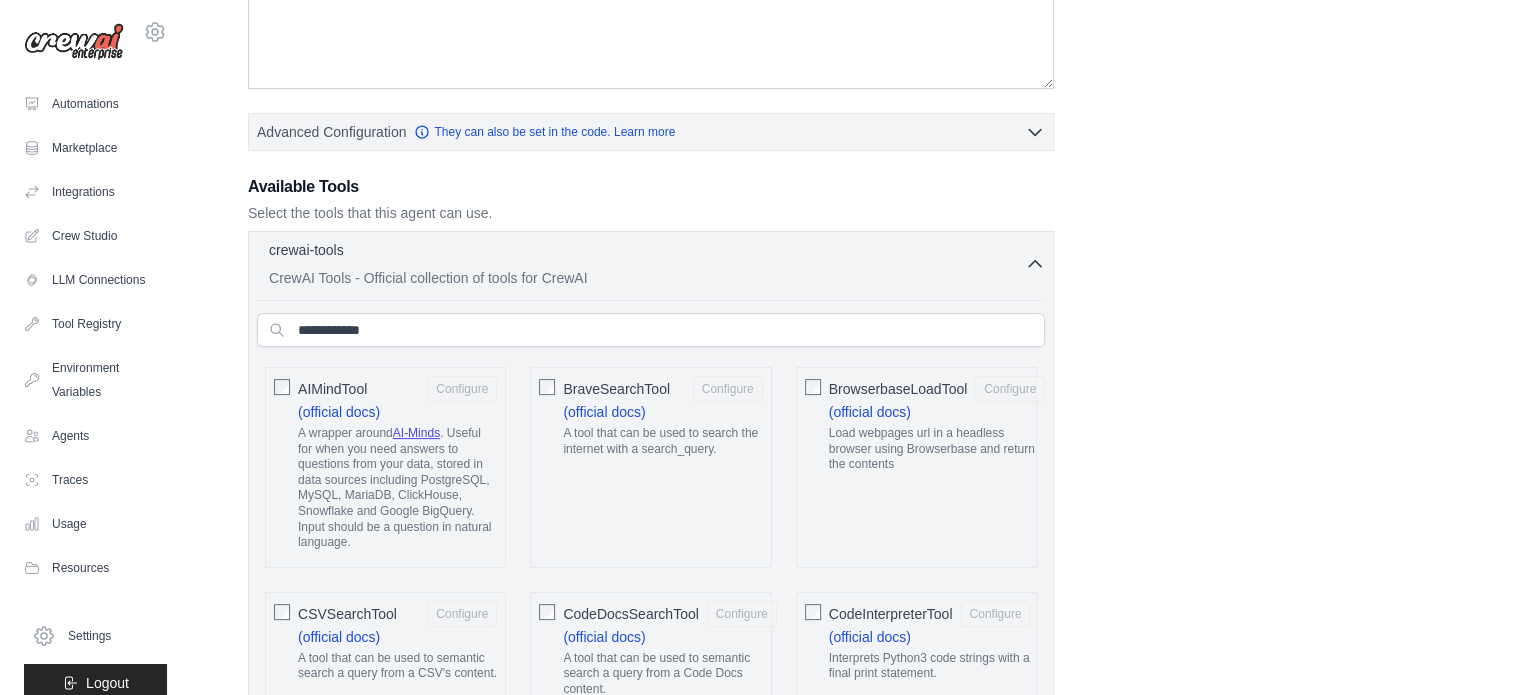 scroll, scrollTop: 400, scrollLeft: 0, axis: vertical 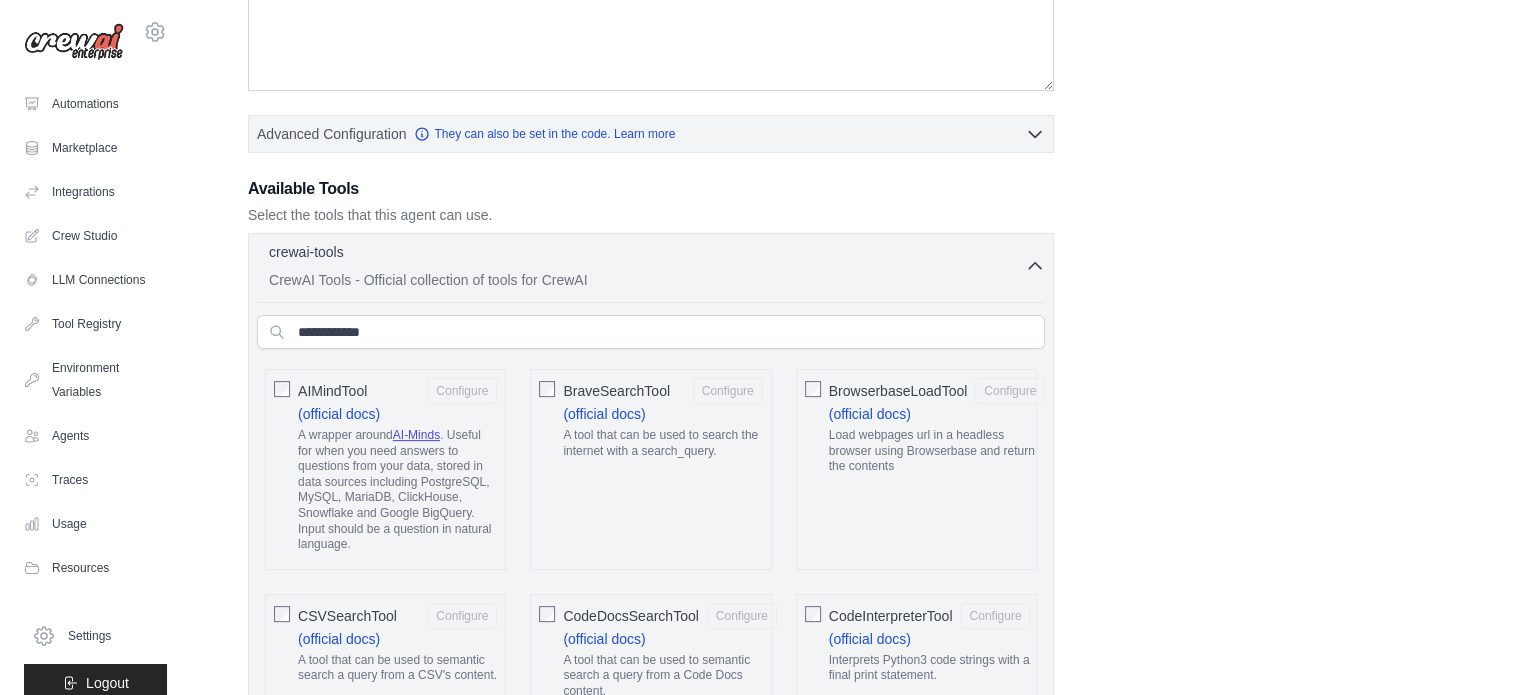 click 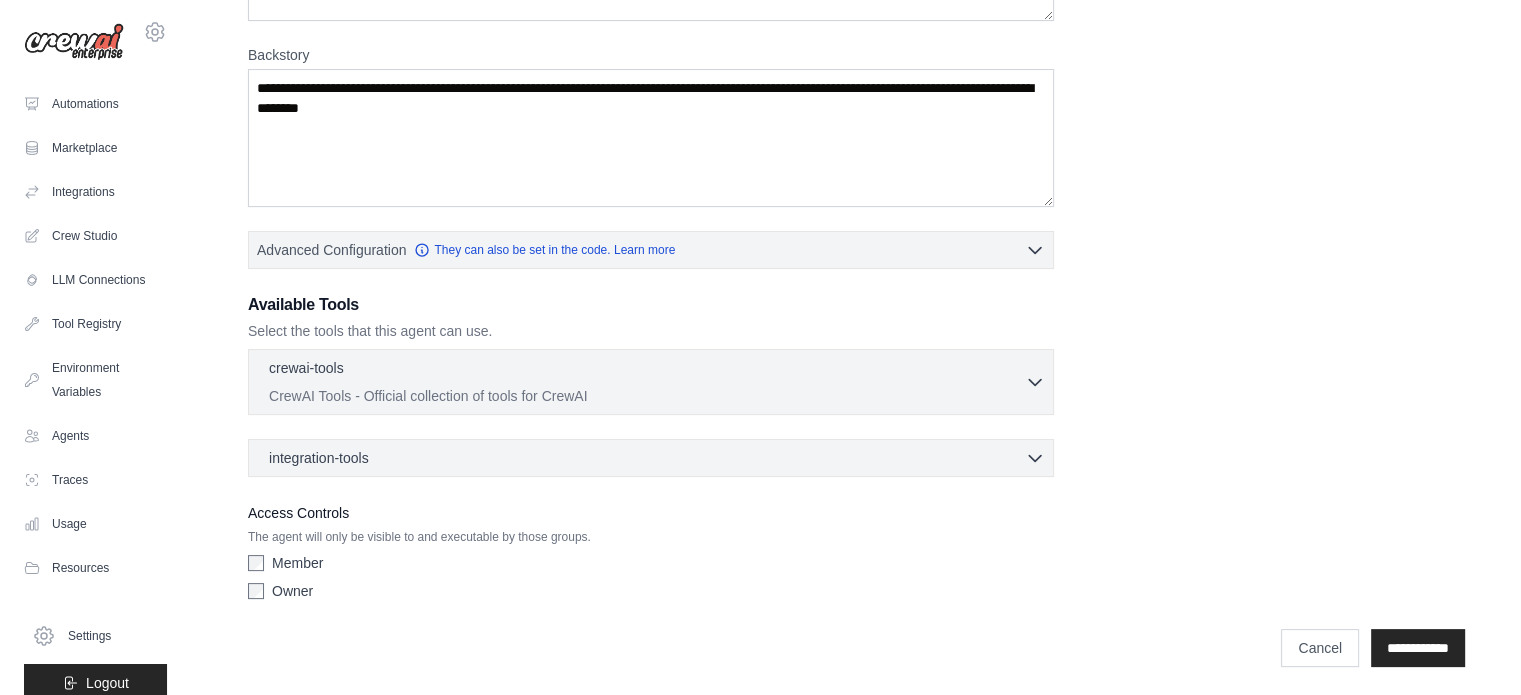 drag, startPoint x: 577, startPoint y: 441, endPoint x: 592, endPoint y: 460, distance: 24.207438 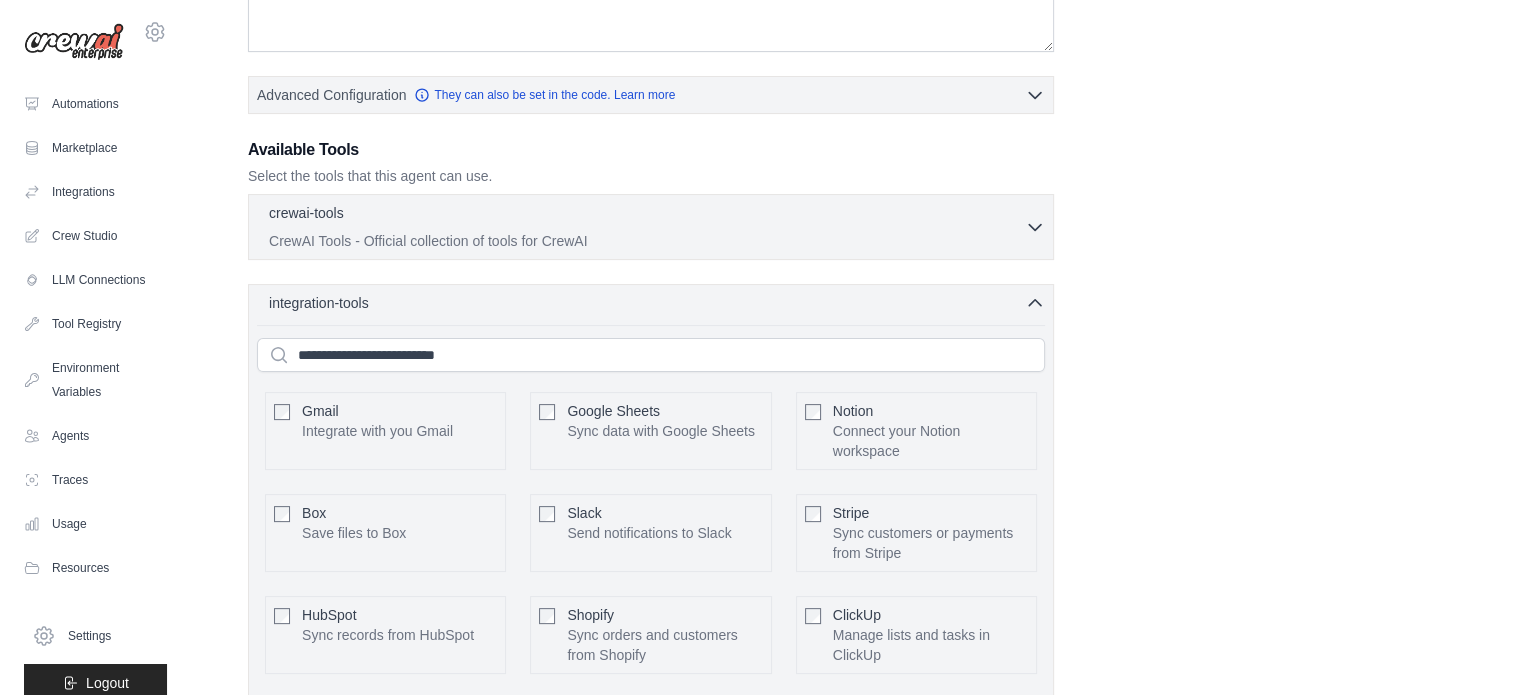 scroll, scrollTop: 440, scrollLeft: 0, axis: vertical 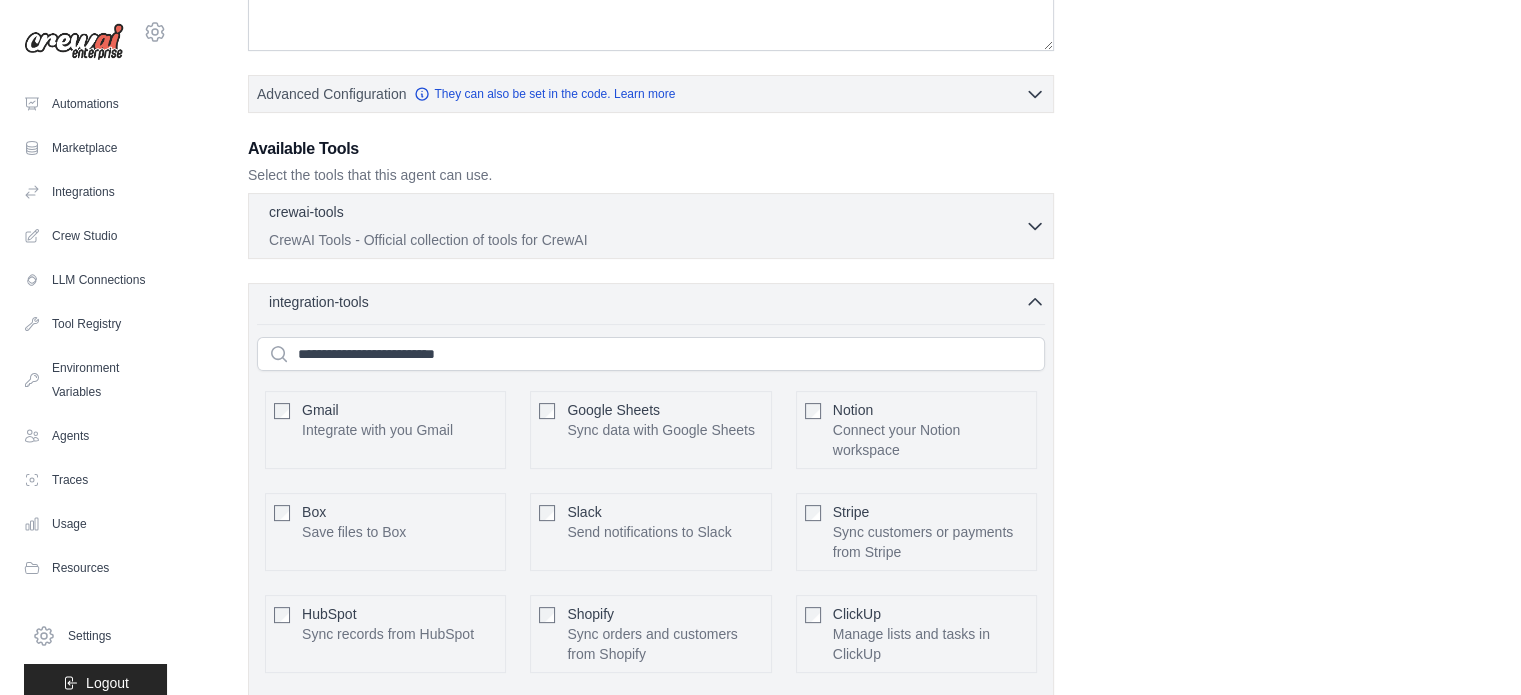 click 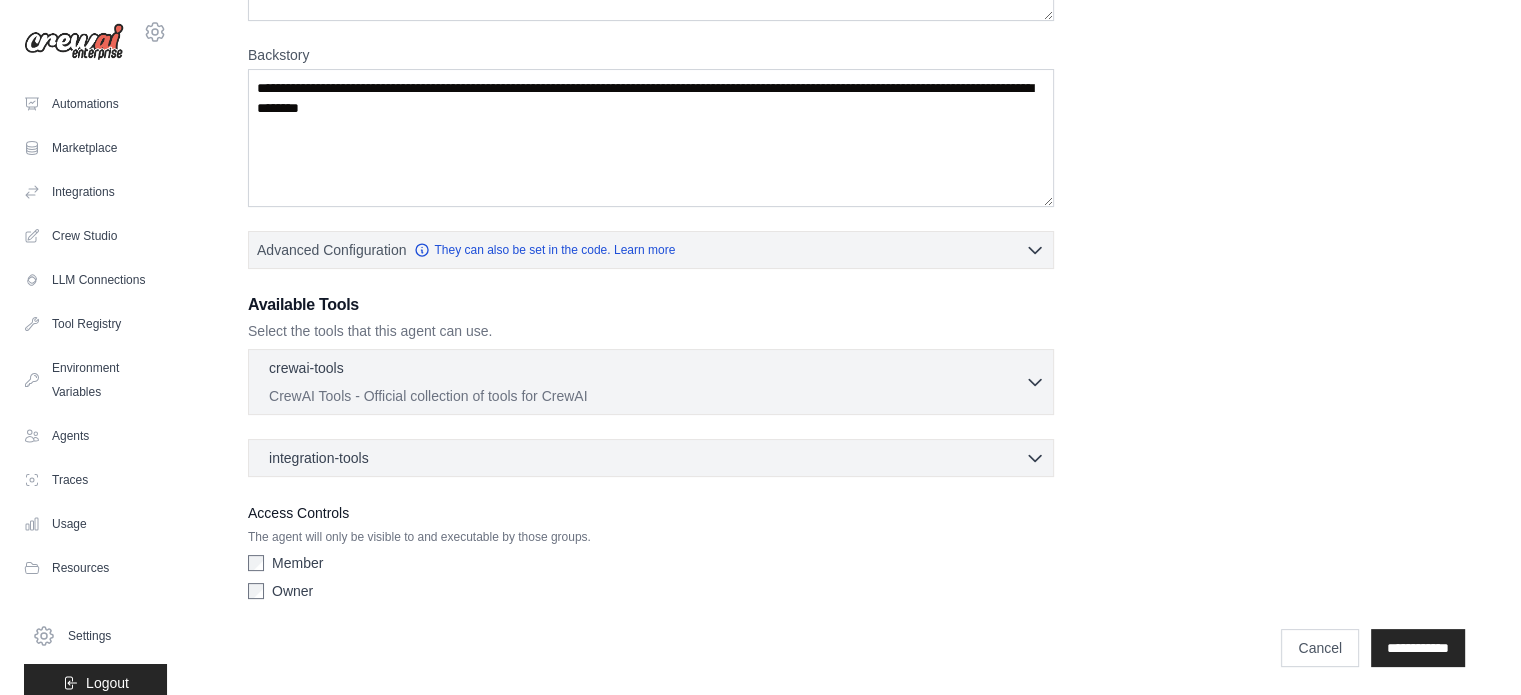 click on "crewai-tools
0 selected" at bounding box center [647, 370] 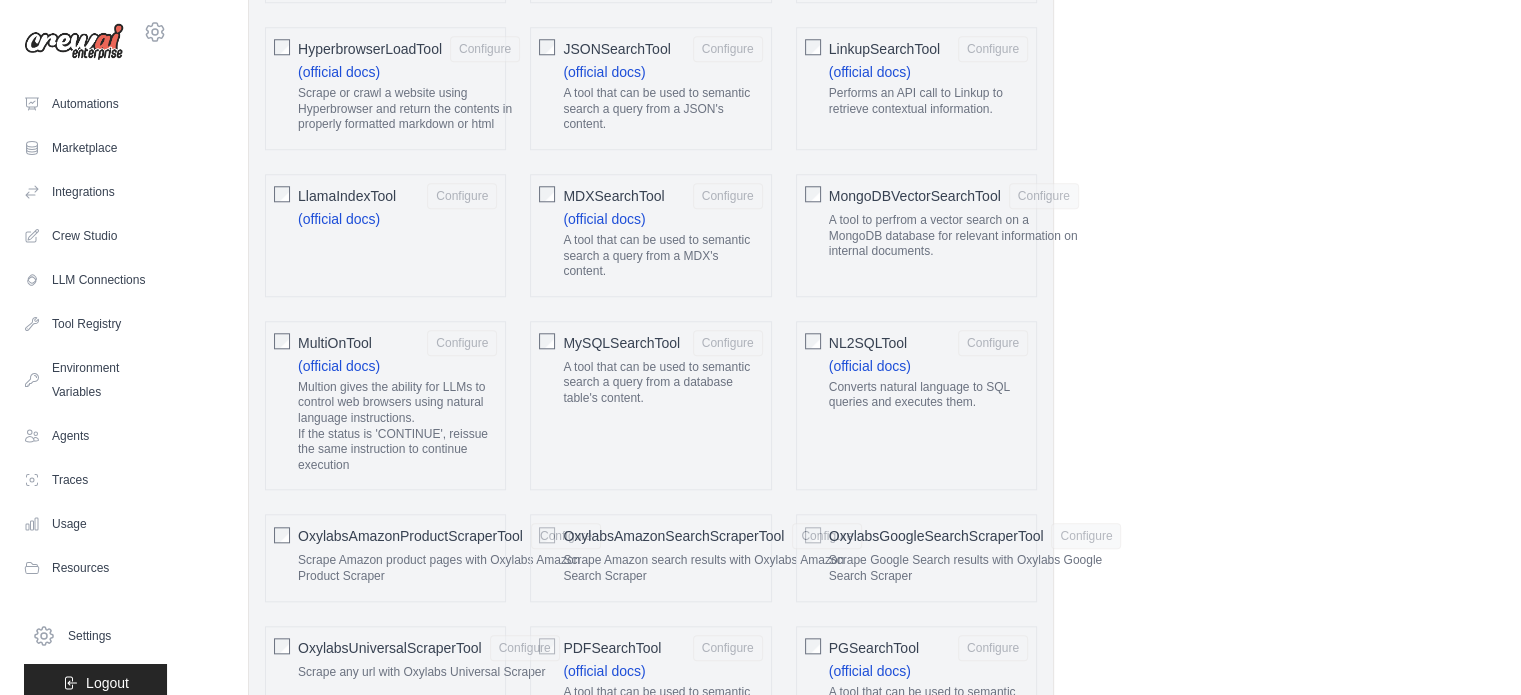 scroll, scrollTop: 1952, scrollLeft: 0, axis: vertical 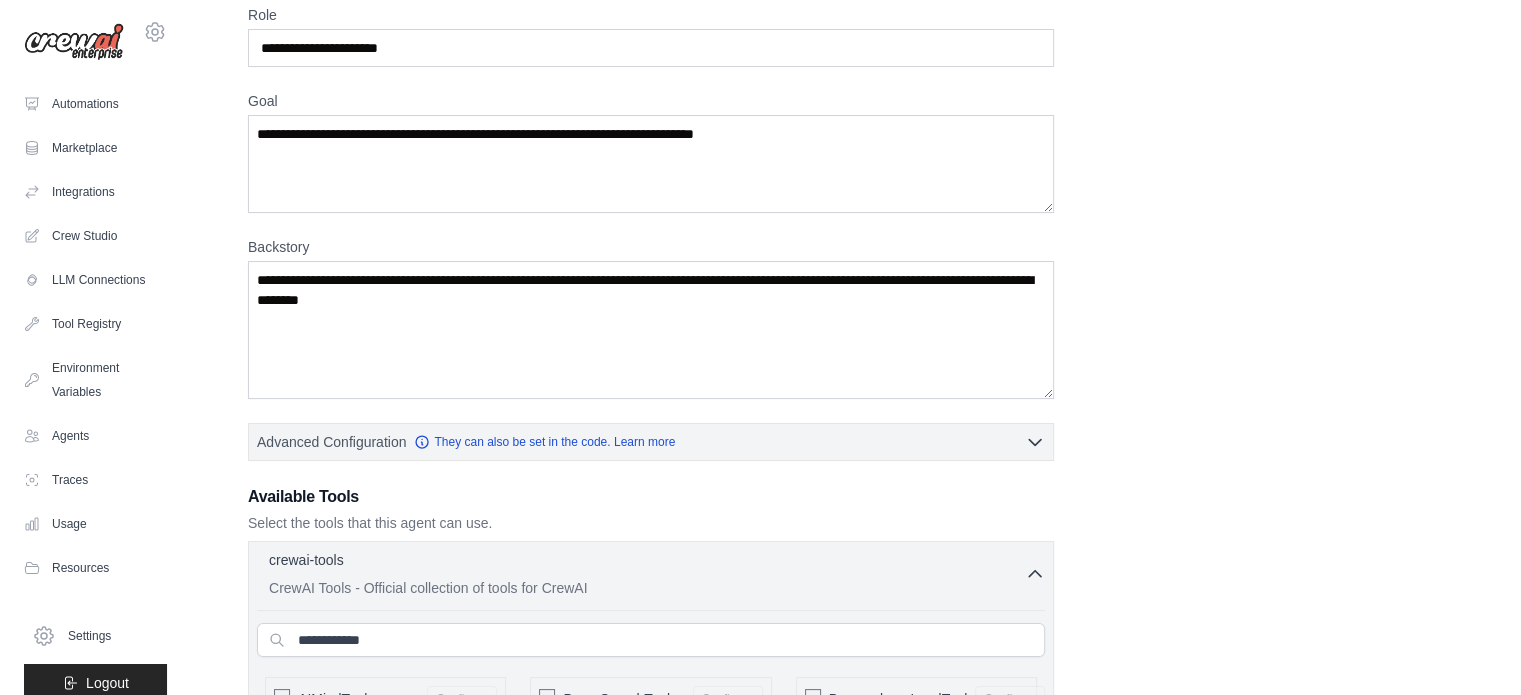 click 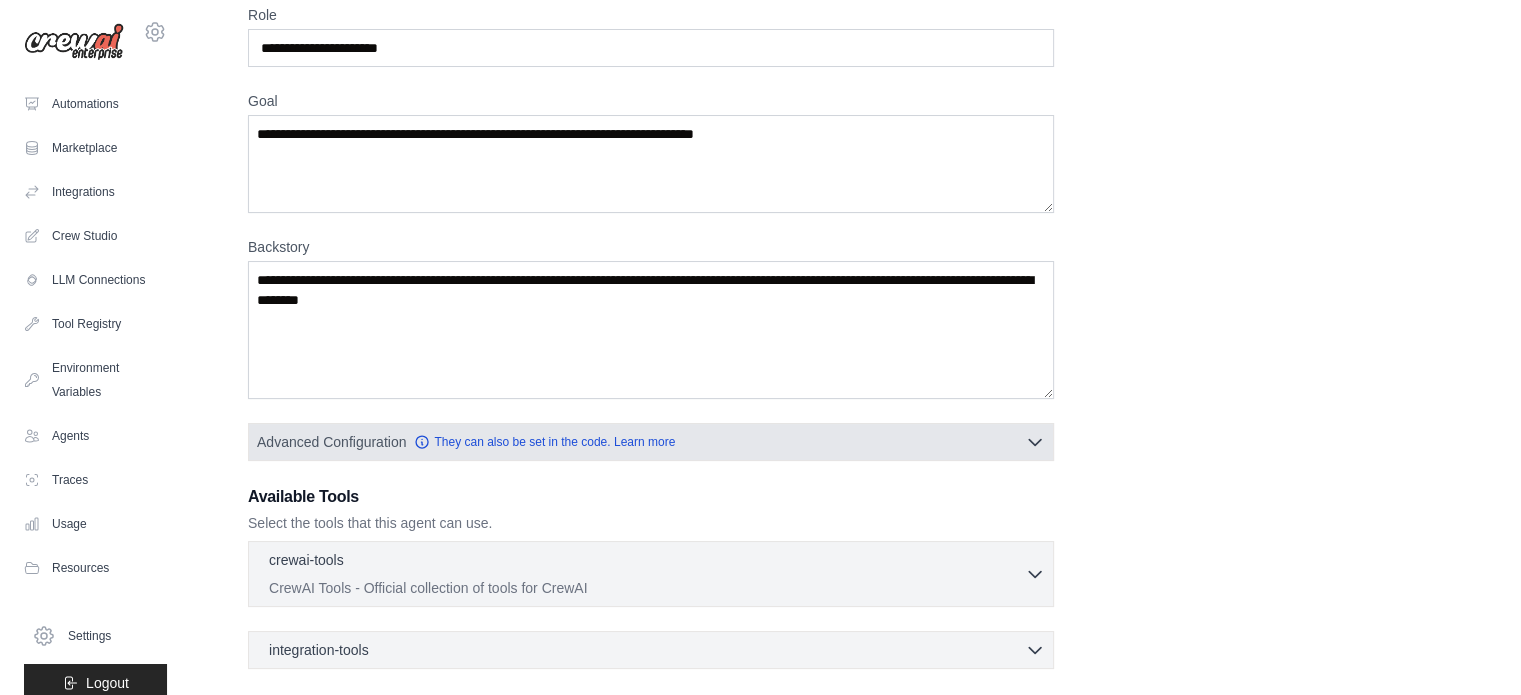 scroll, scrollTop: 0, scrollLeft: 0, axis: both 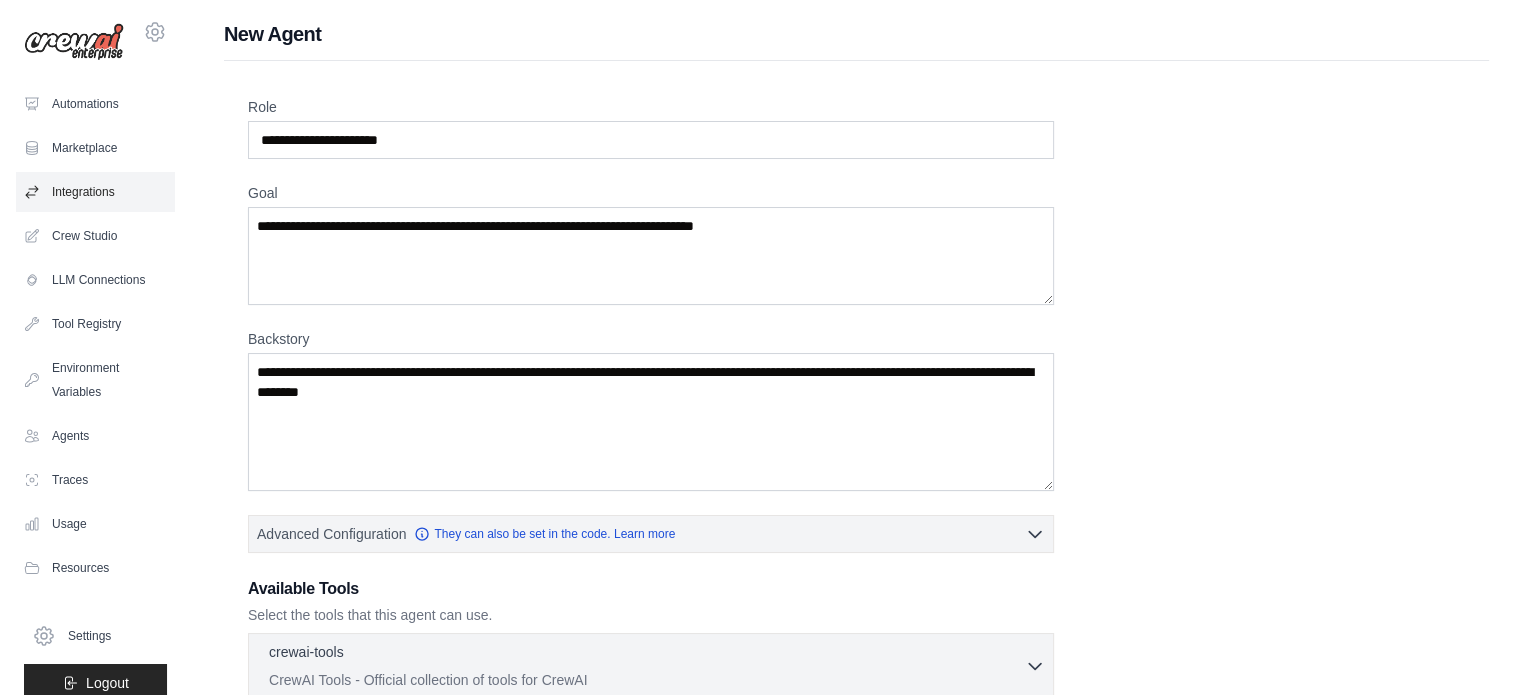 click on "Integrations" at bounding box center (95, 192) 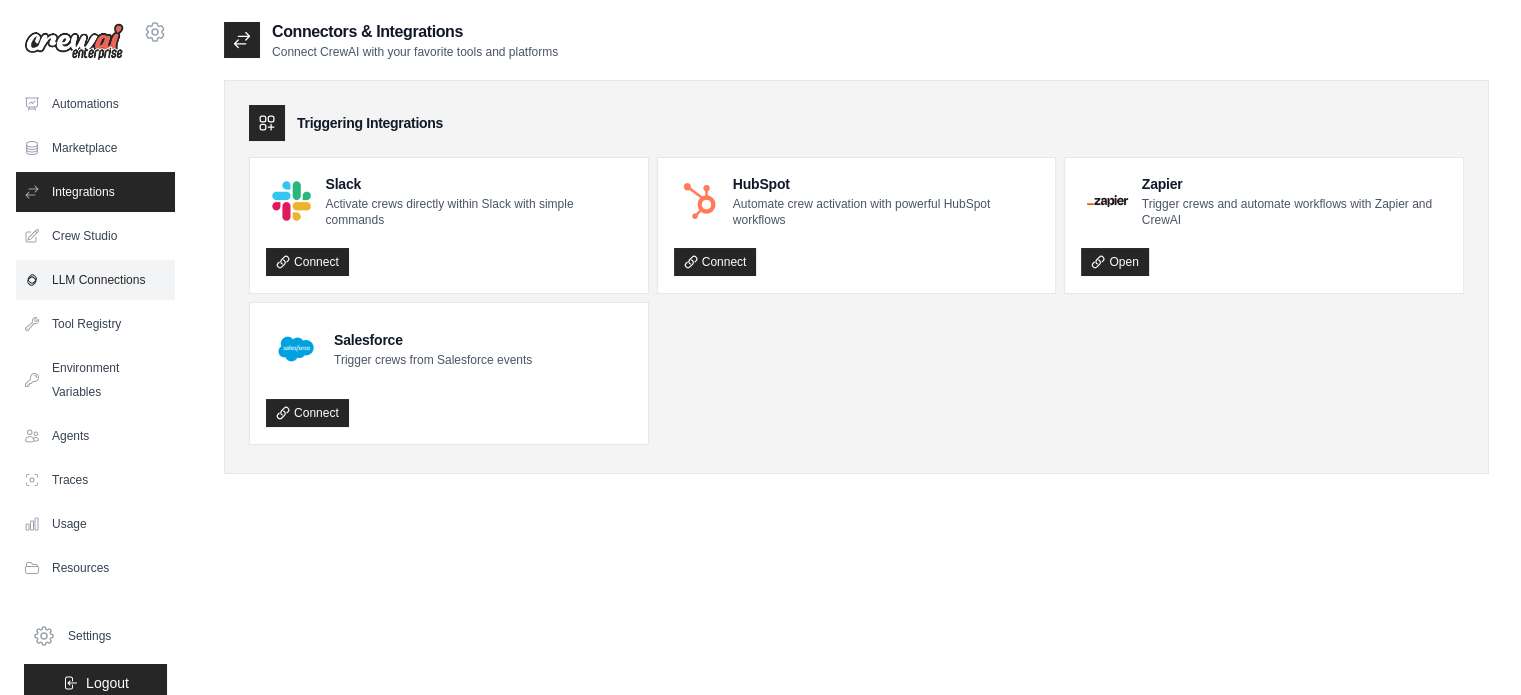 click on "LLM Connections" at bounding box center [95, 280] 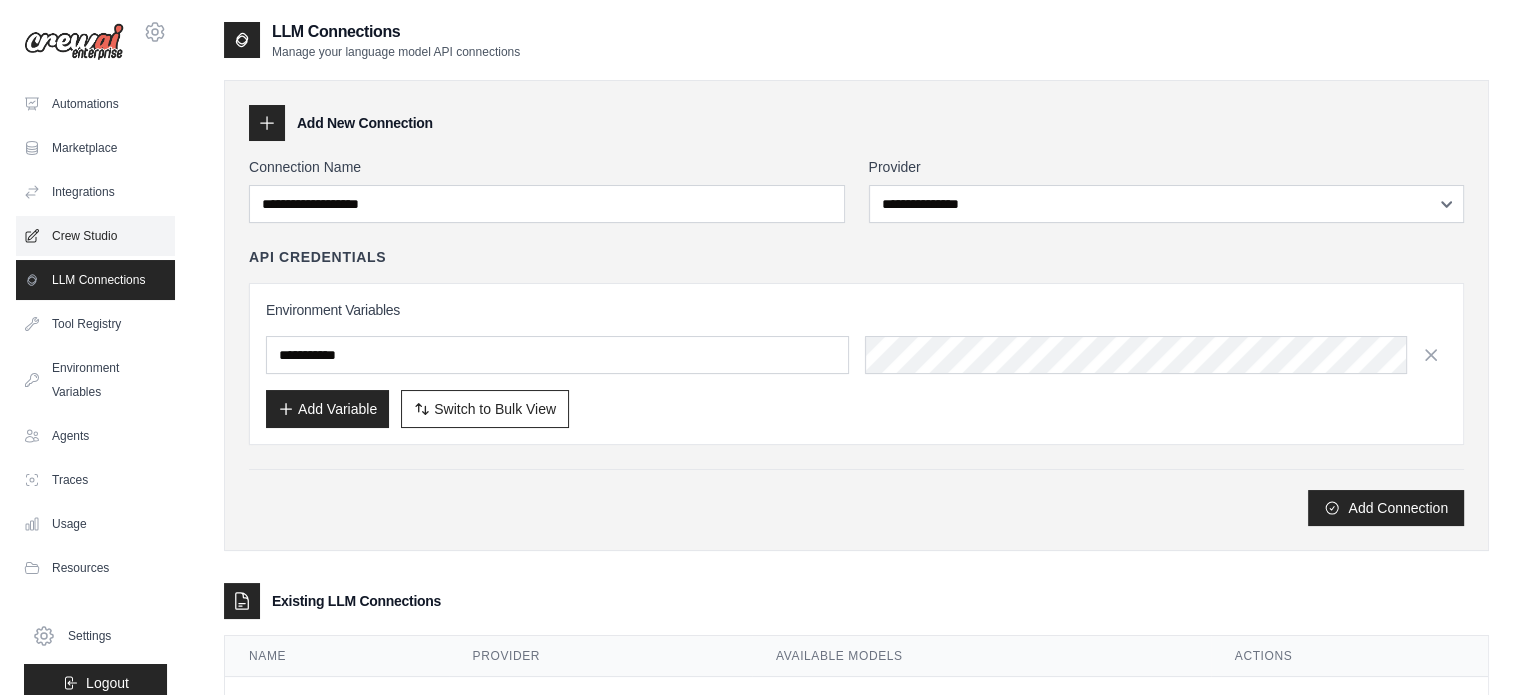 click on "Crew Studio" at bounding box center [95, 236] 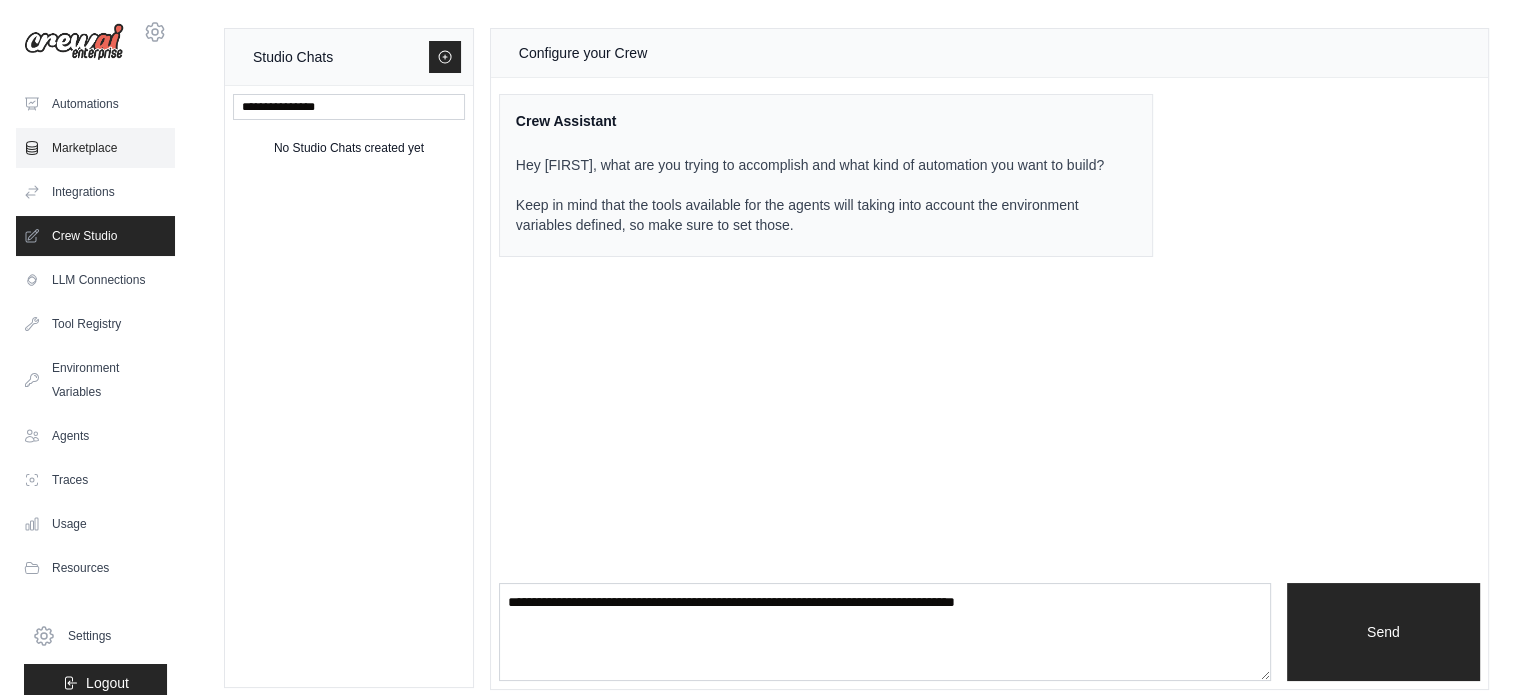 click on "Marketplace" at bounding box center (95, 148) 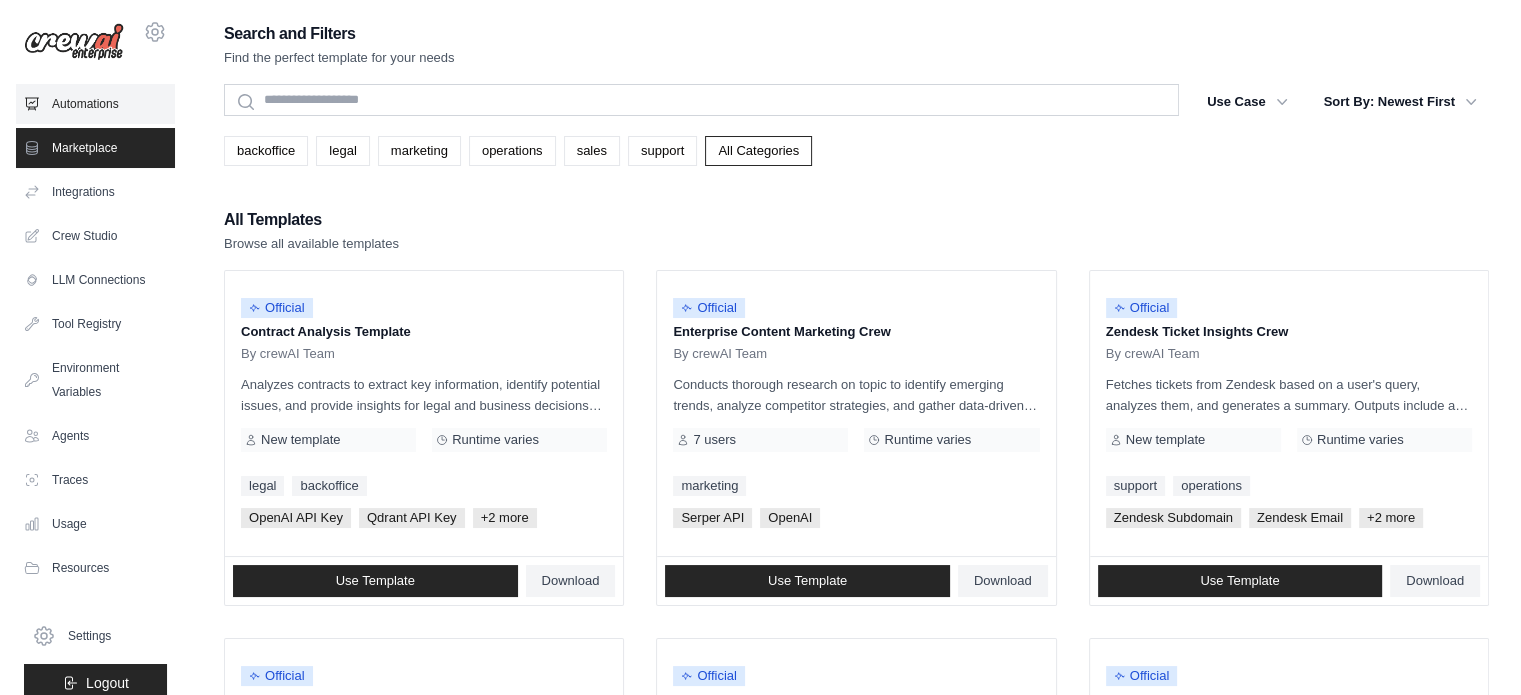 click on "Automations" at bounding box center (95, 104) 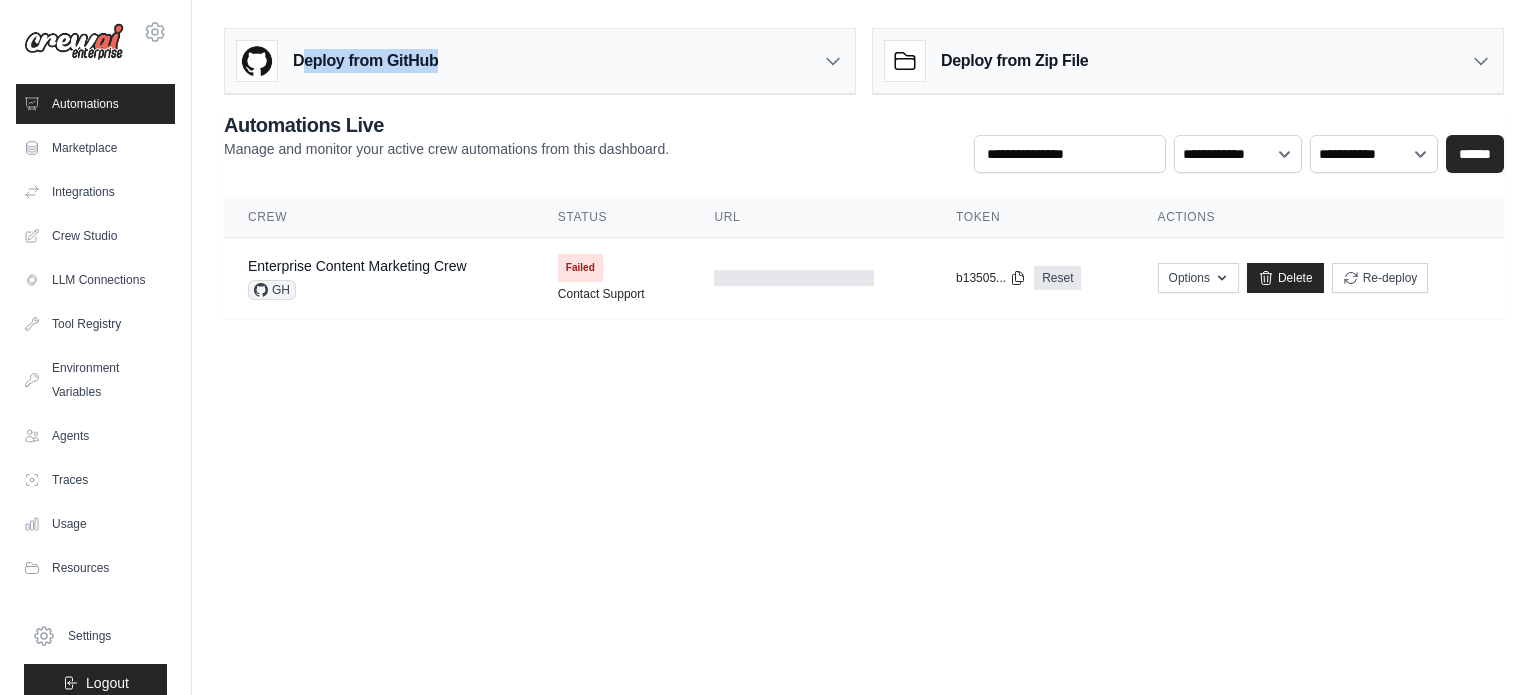 drag, startPoint x: 308, startPoint y: 57, endPoint x: 468, endPoint y: 54, distance: 160.02812 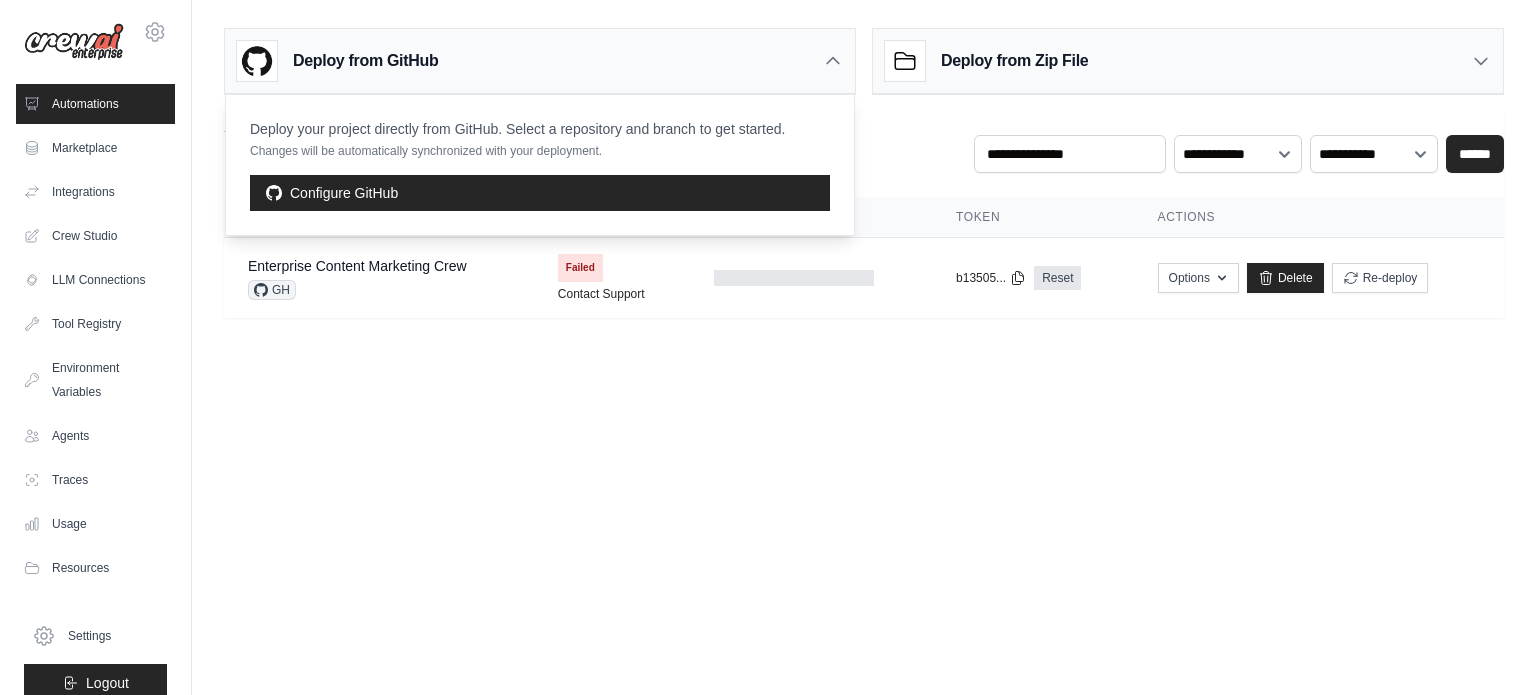 click on "**********" at bounding box center (864, 142) 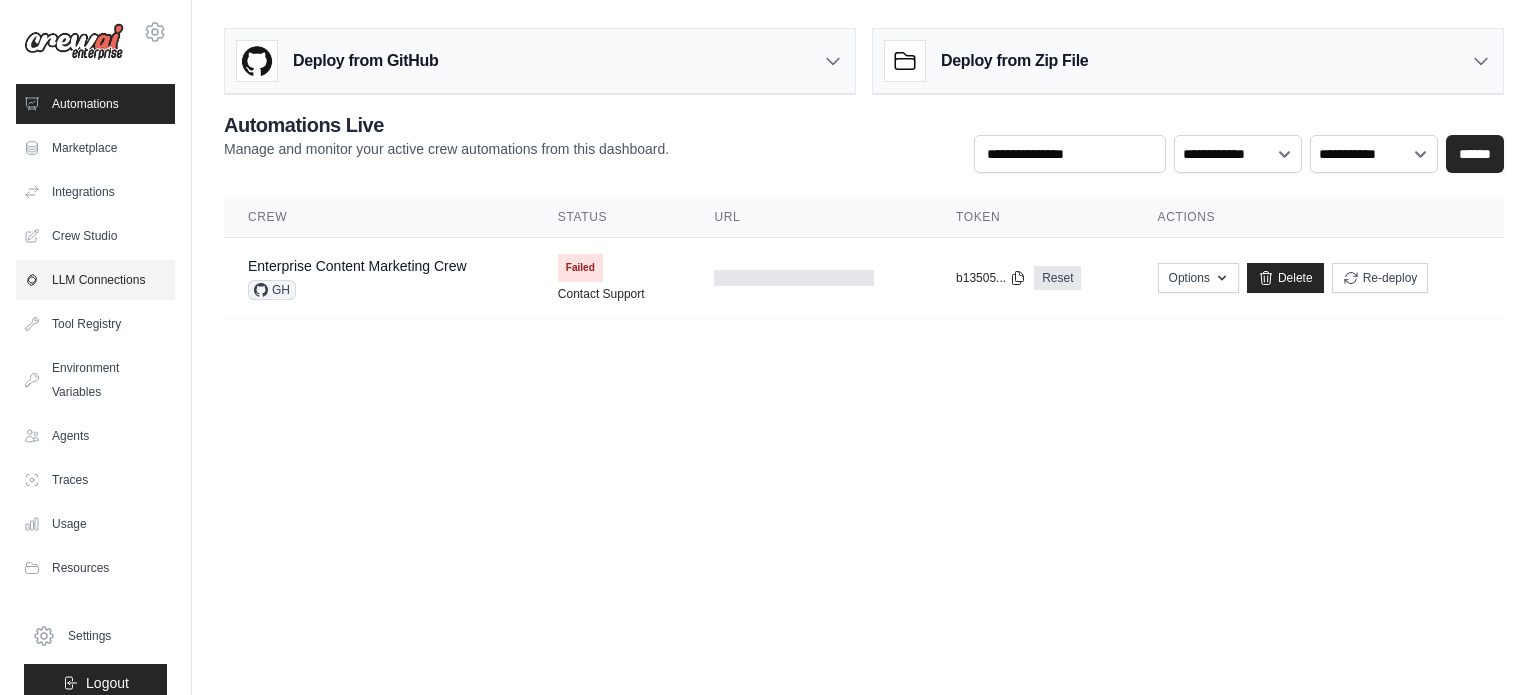 click on "LLM Connections" at bounding box center (95, 280) 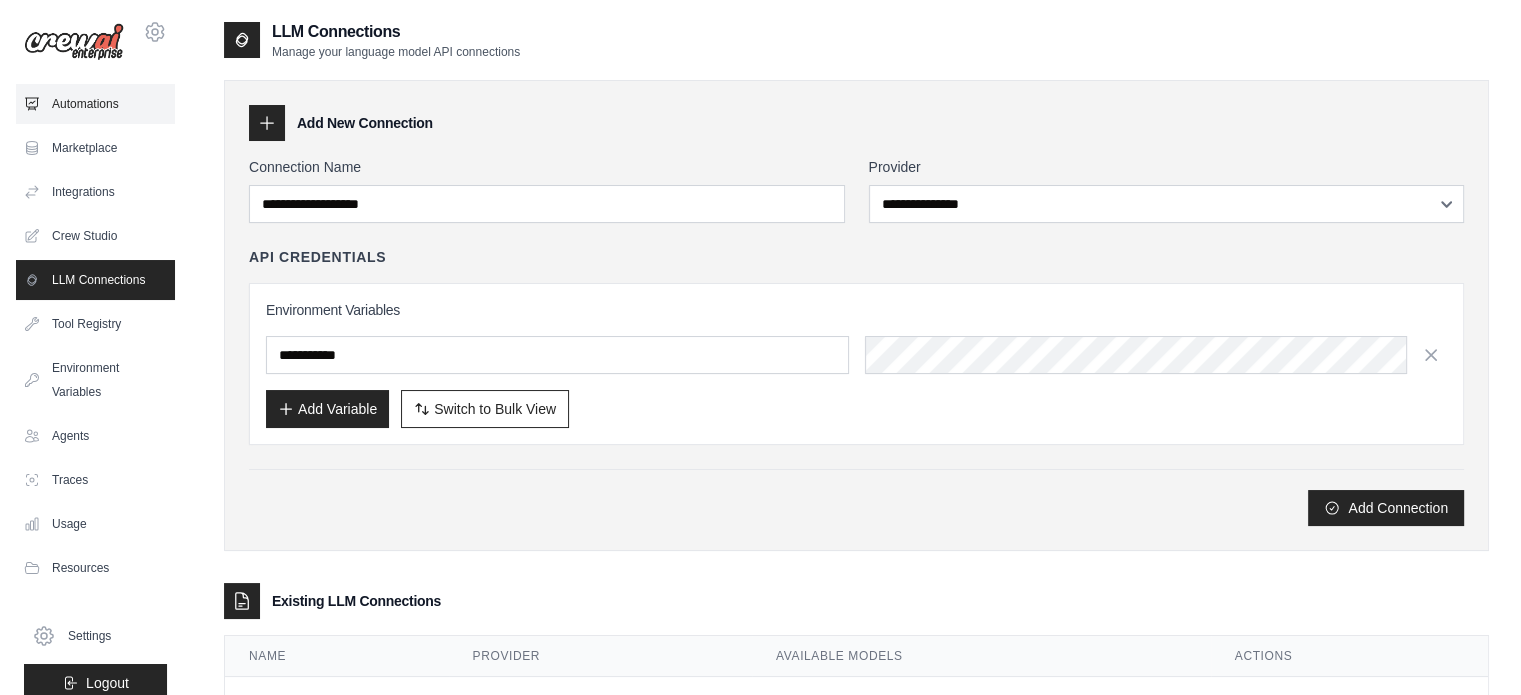 click on "Automations" at bounding box center (95, 104) 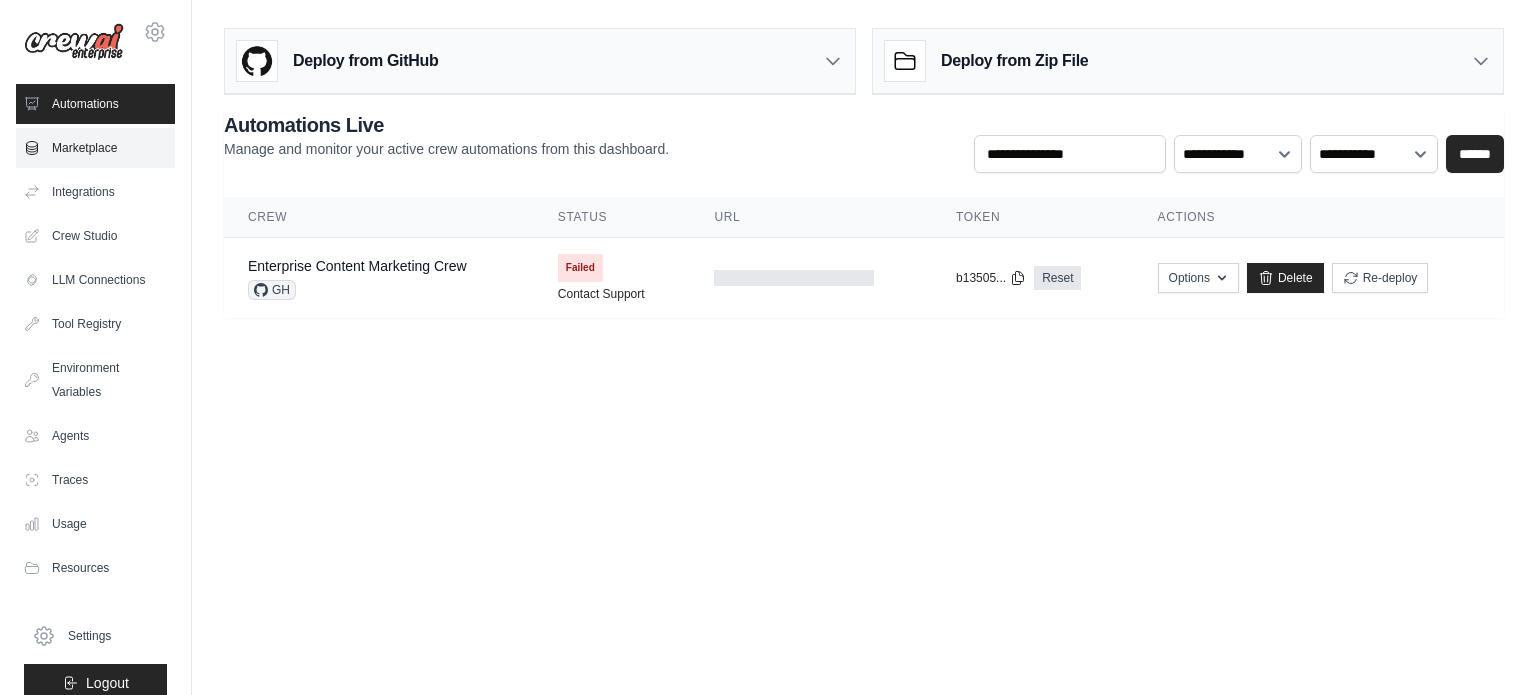 click on "Marketplace" at bounding box center (95, 148) 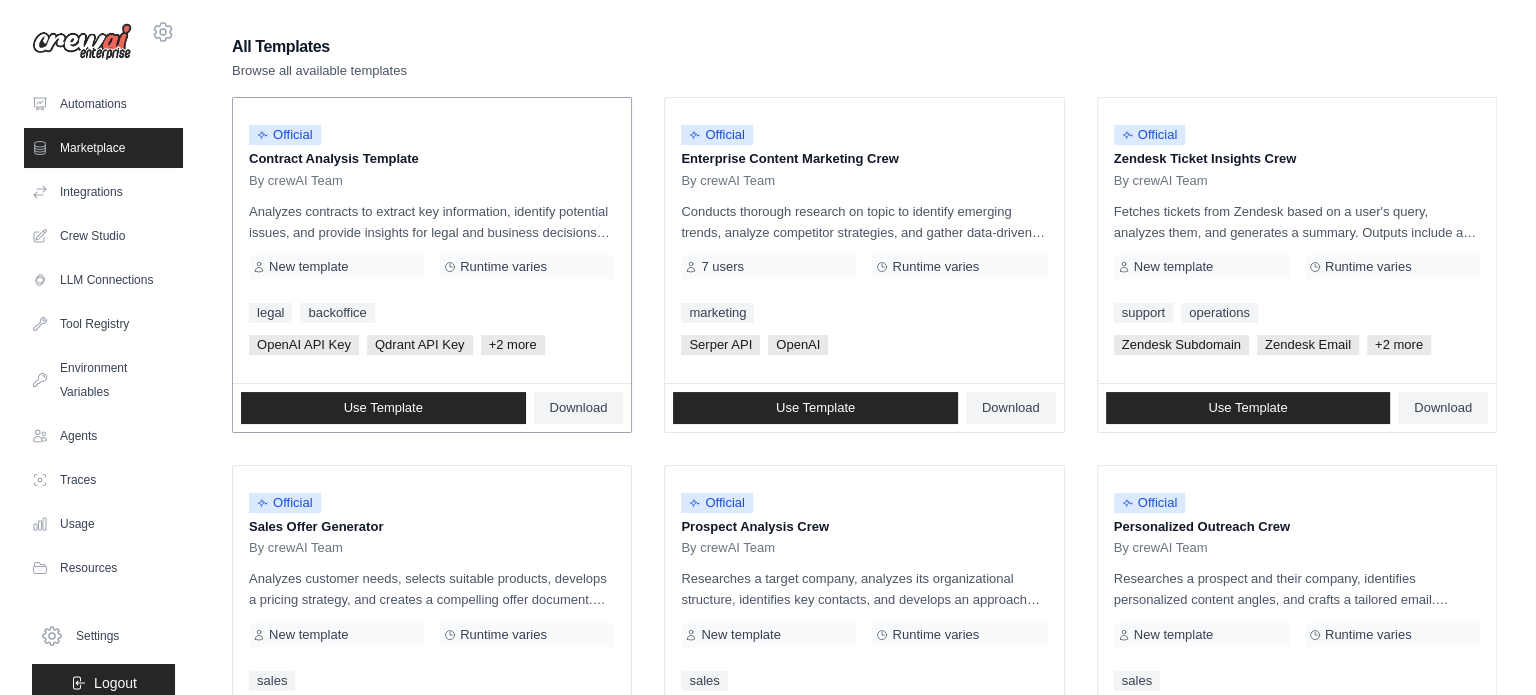 scroll, scrollTop: 0, scrollLeft: 0, axis: both 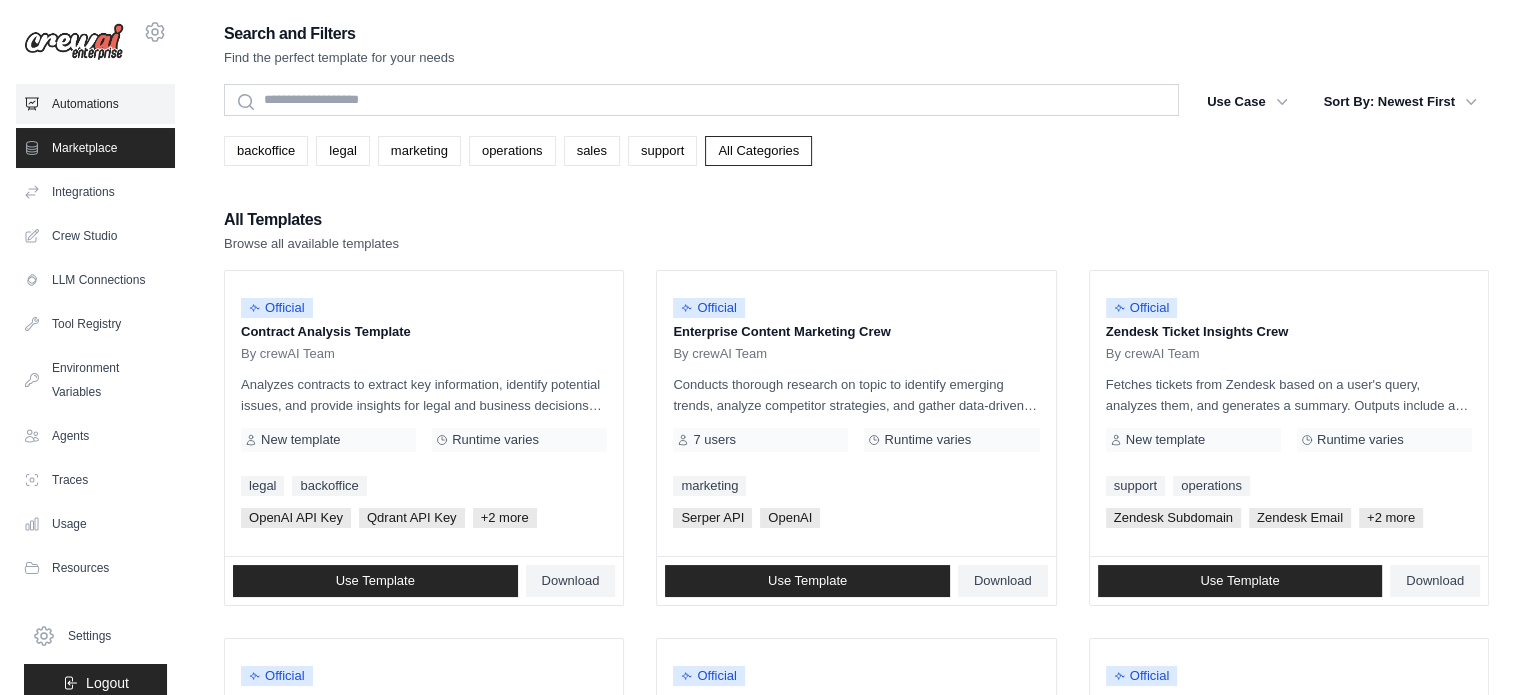 click on "Automations" at bounding box center [95, 104] 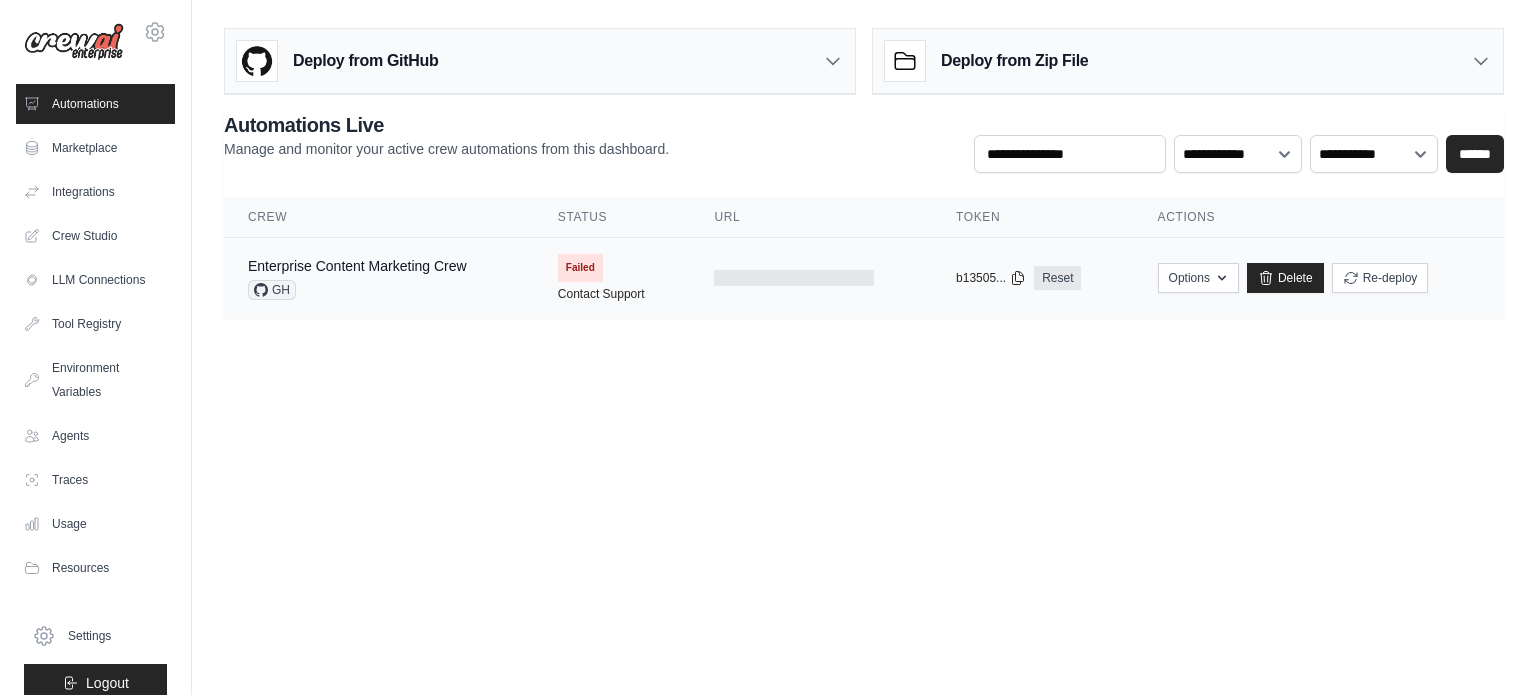 drag, startPoint x: 660, startPoint y: 295, endPoint x: 502, endPoint y: 287, distance: 158.20241 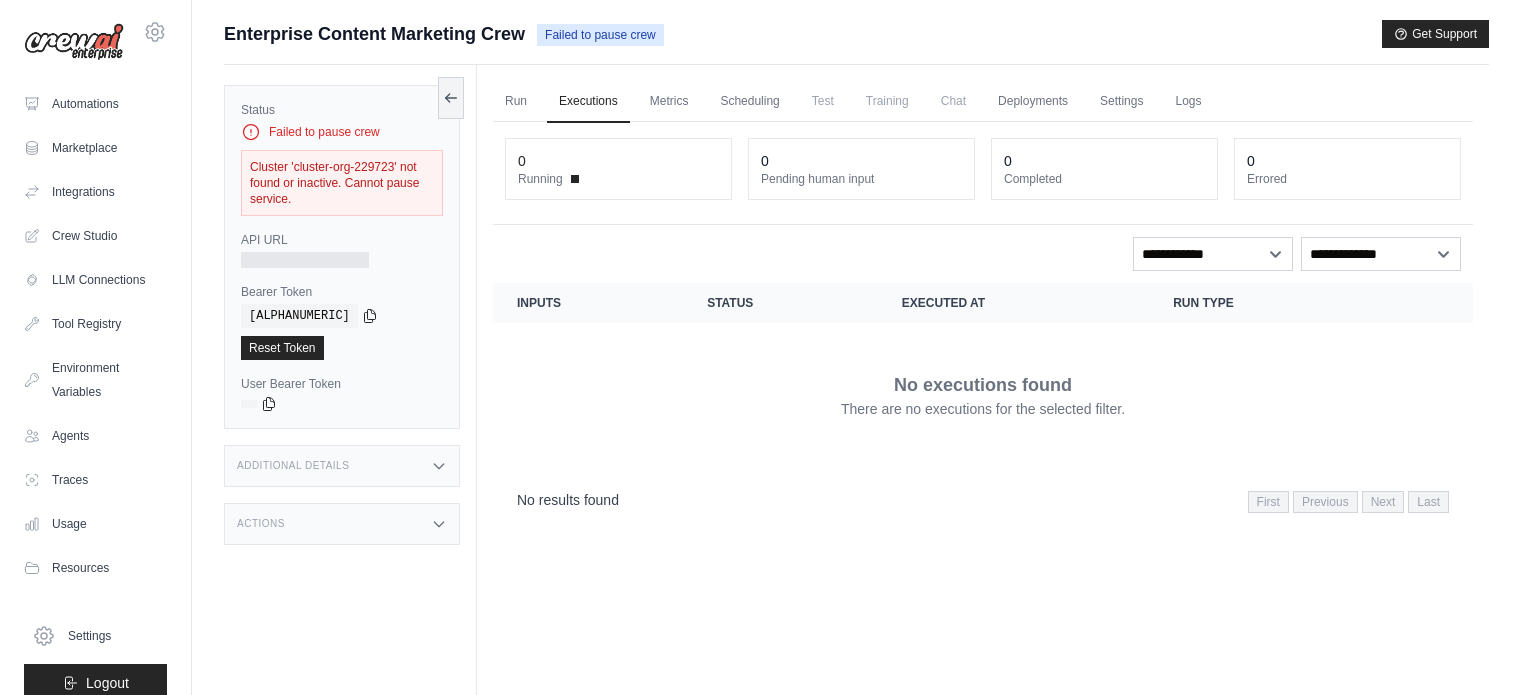 scroll, scrollTop: 0, scrollLeft: 0, axis: both 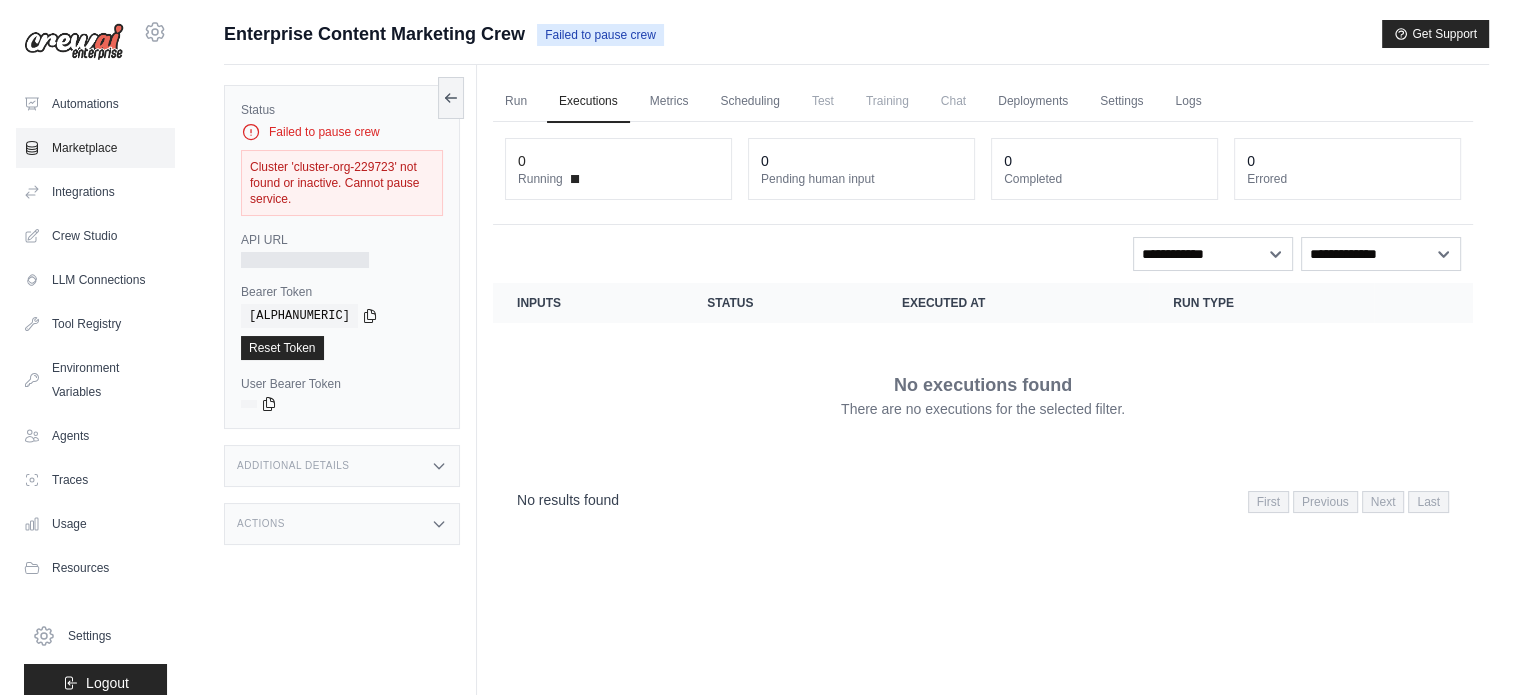 click on "Marketplace" at bounding box center [95, 148] 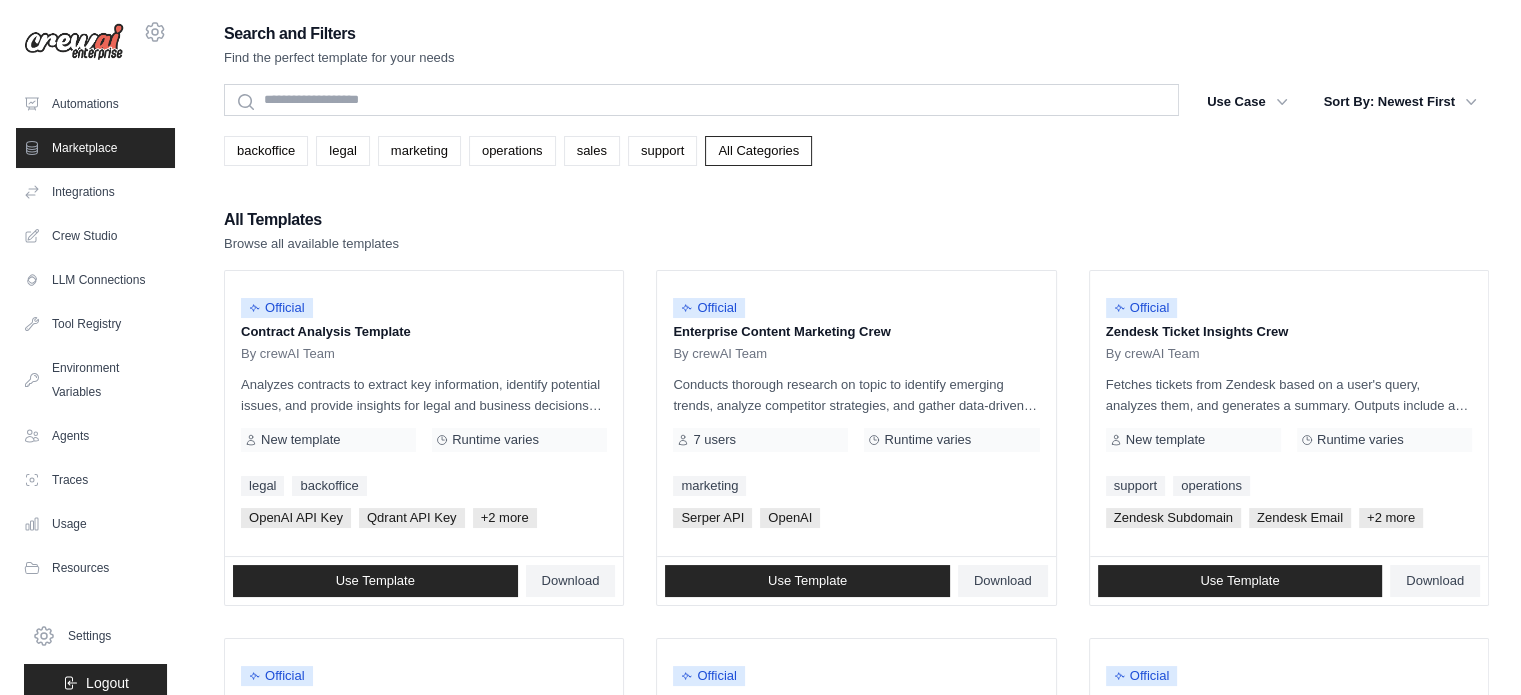 click on "Integrations" at bounding box center (95, 192) 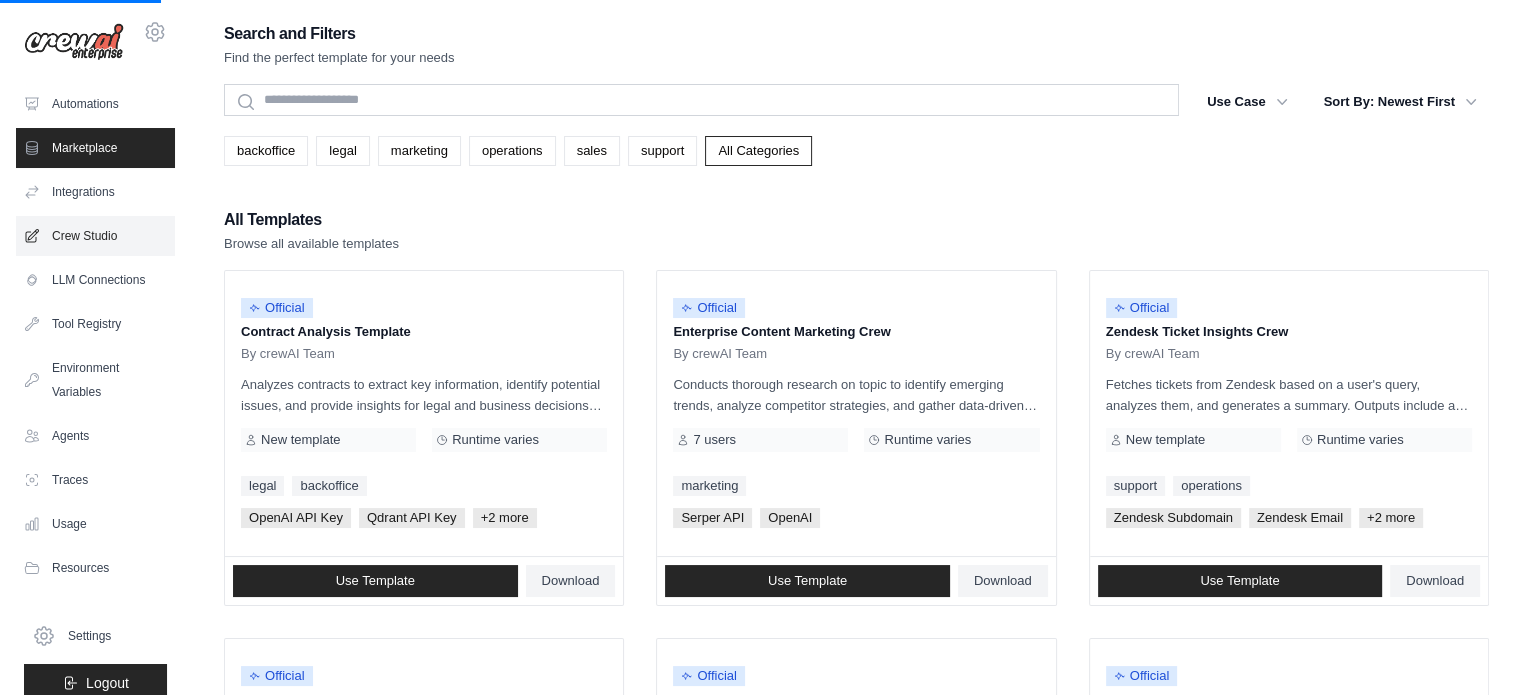click on "Crew Studio" at bounding box center [95, 236] 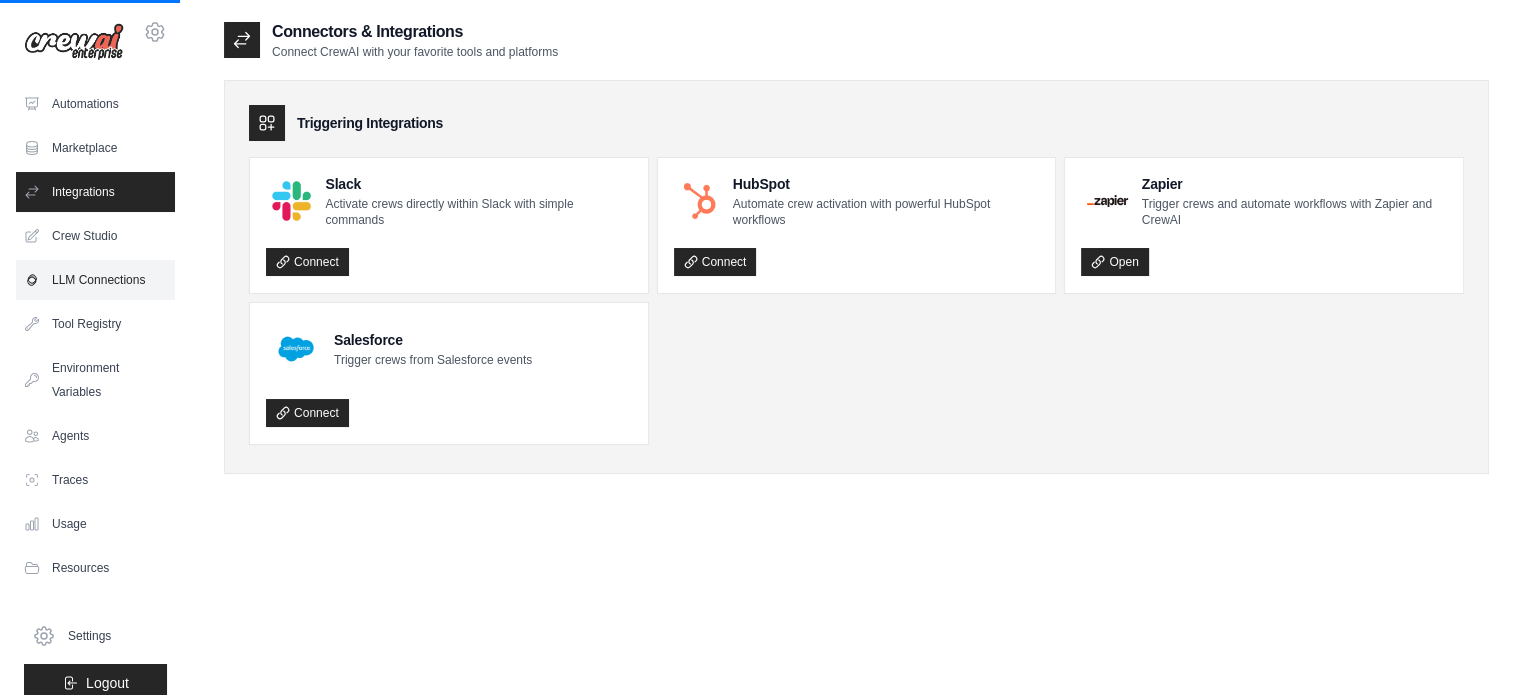 click on "LLM Connections" at bounding box center [95, 280] 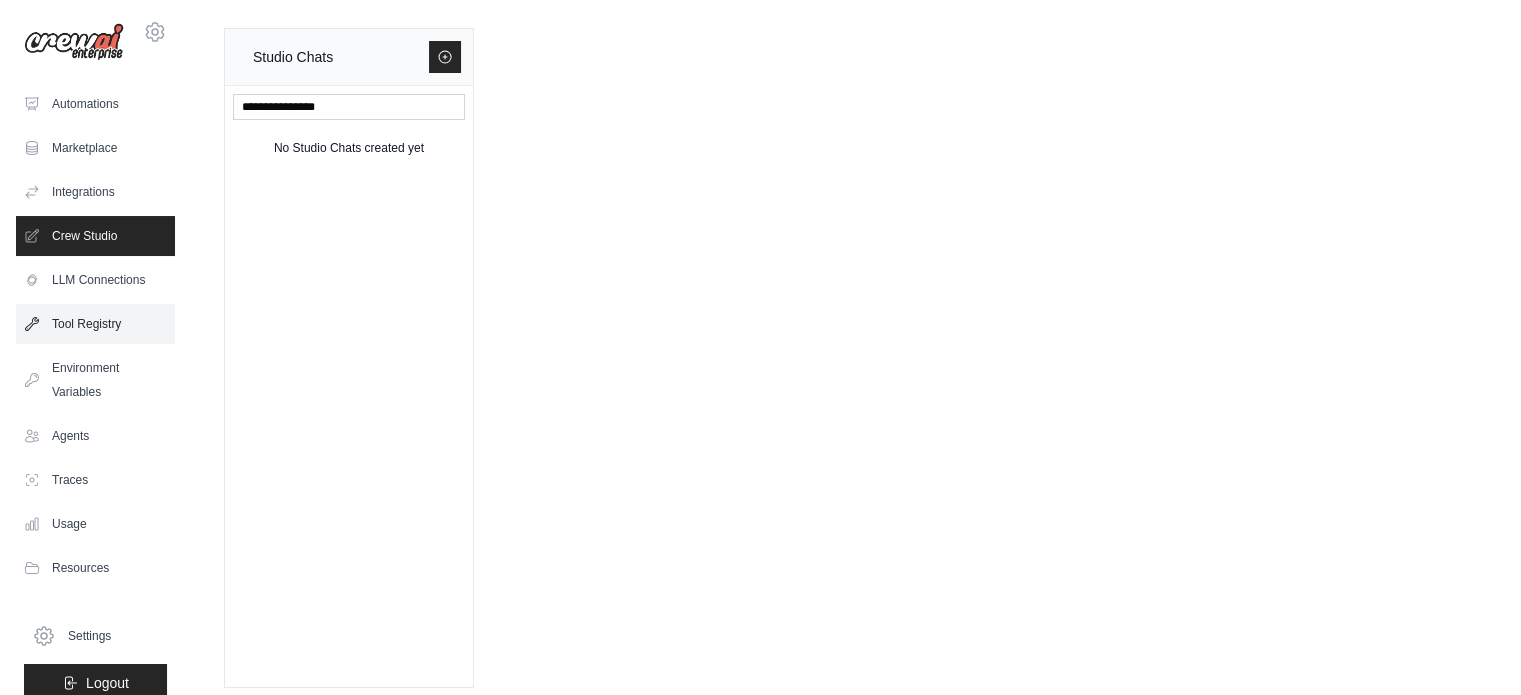 click on "Tool Registry" at bounding box center (95, 324) 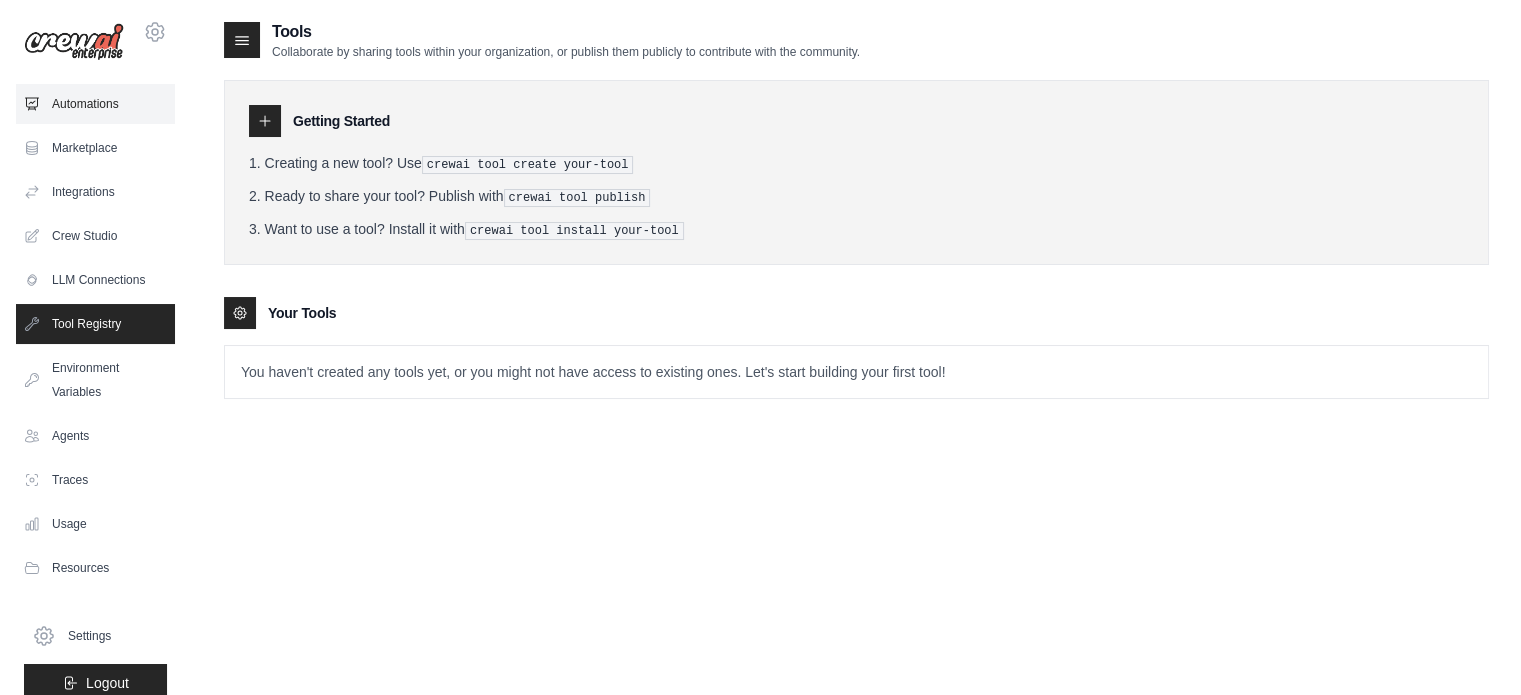 click on "Automations" at bounding box center (95, 104) 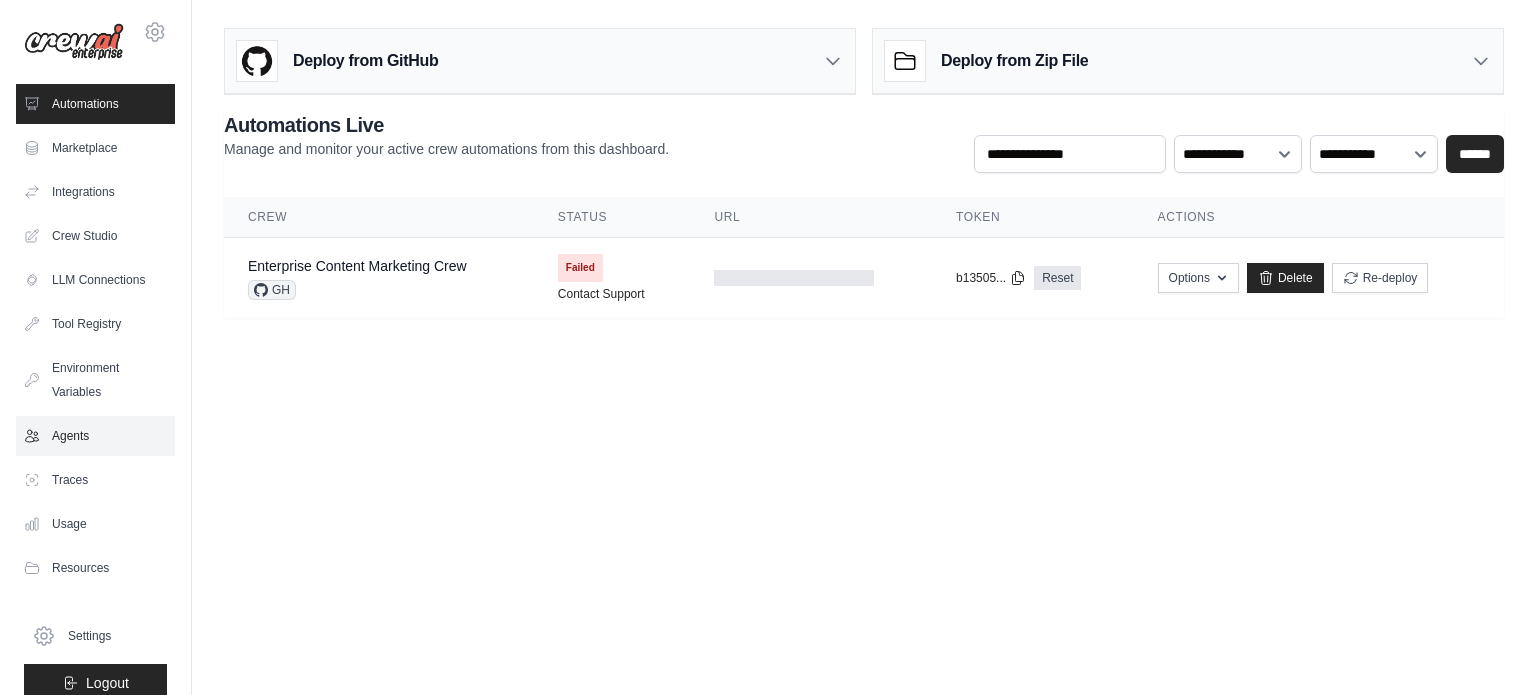 click on "Agents" at bounding box center (95, 436) 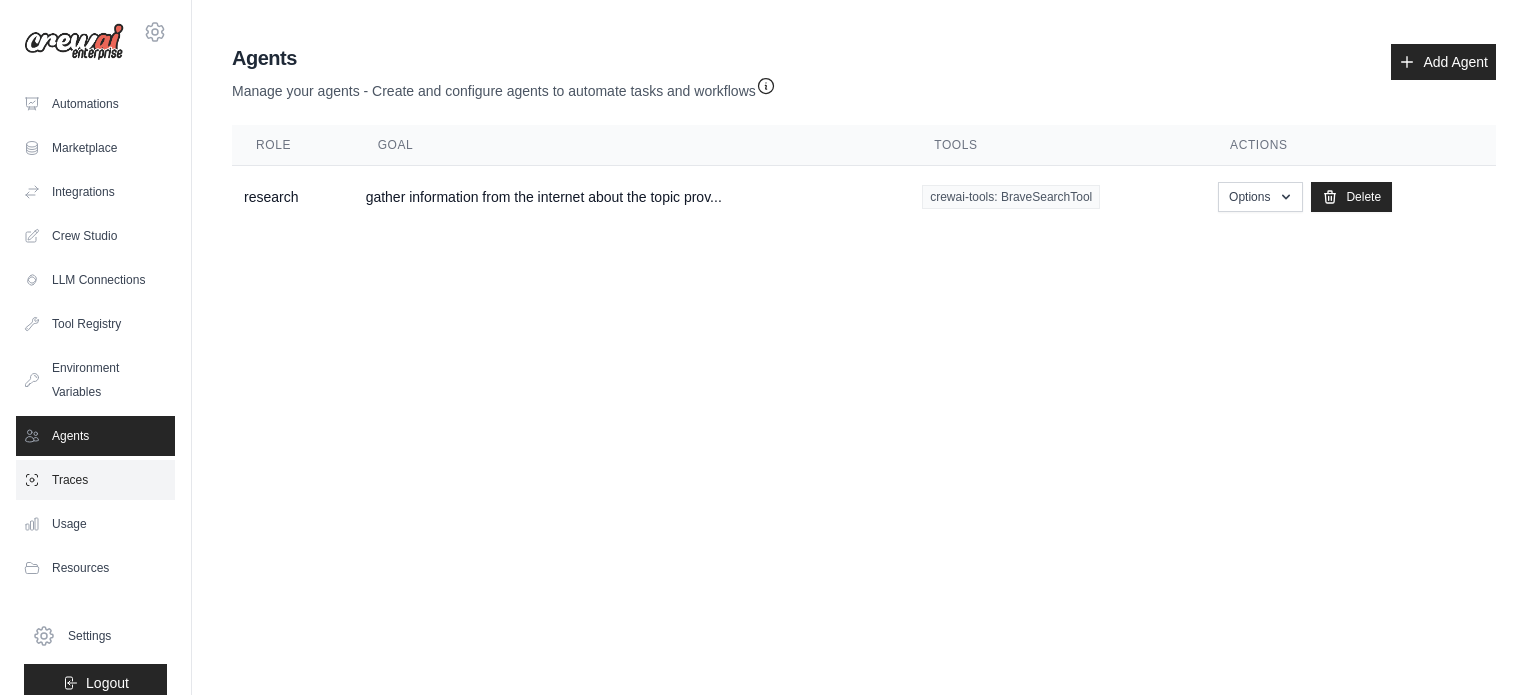click on "Traces" at bounding box center [95, 480] 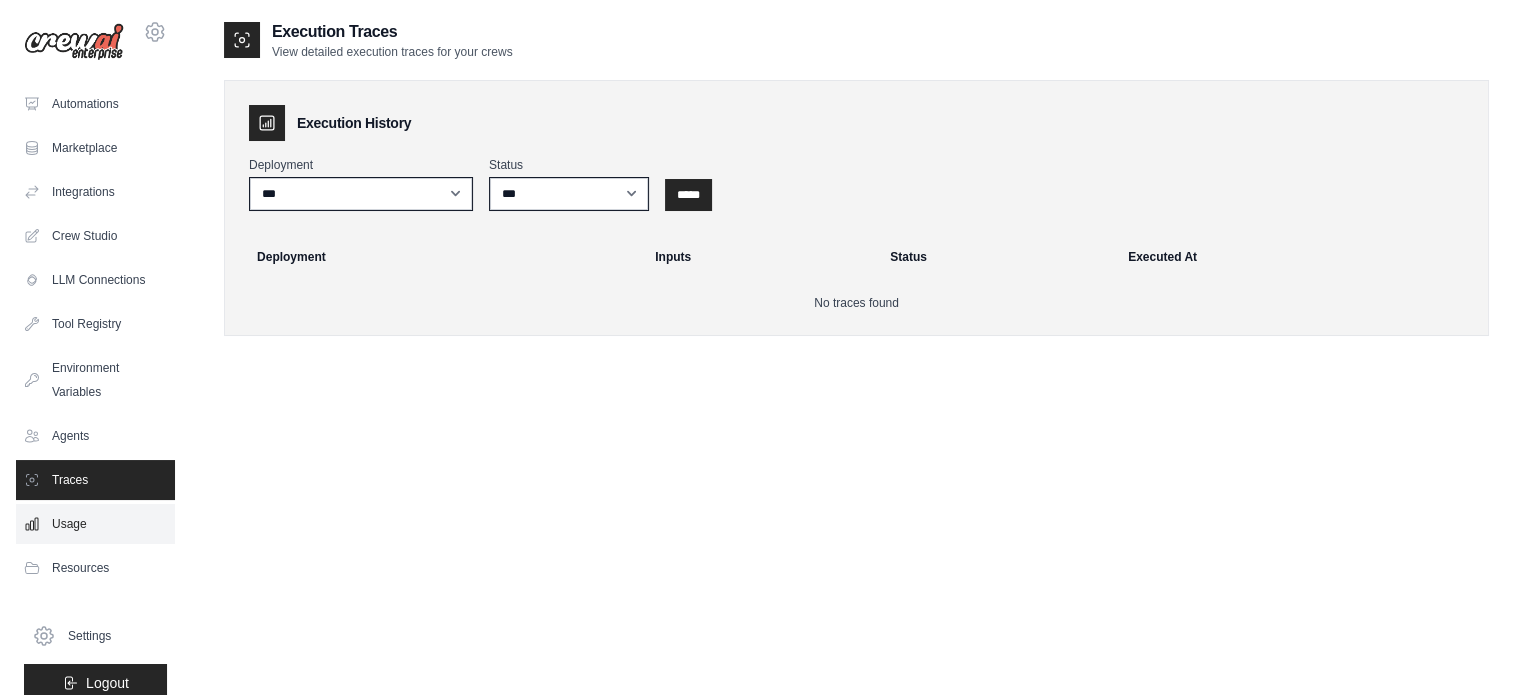click on "Usage" at bounding box center [95, 524] 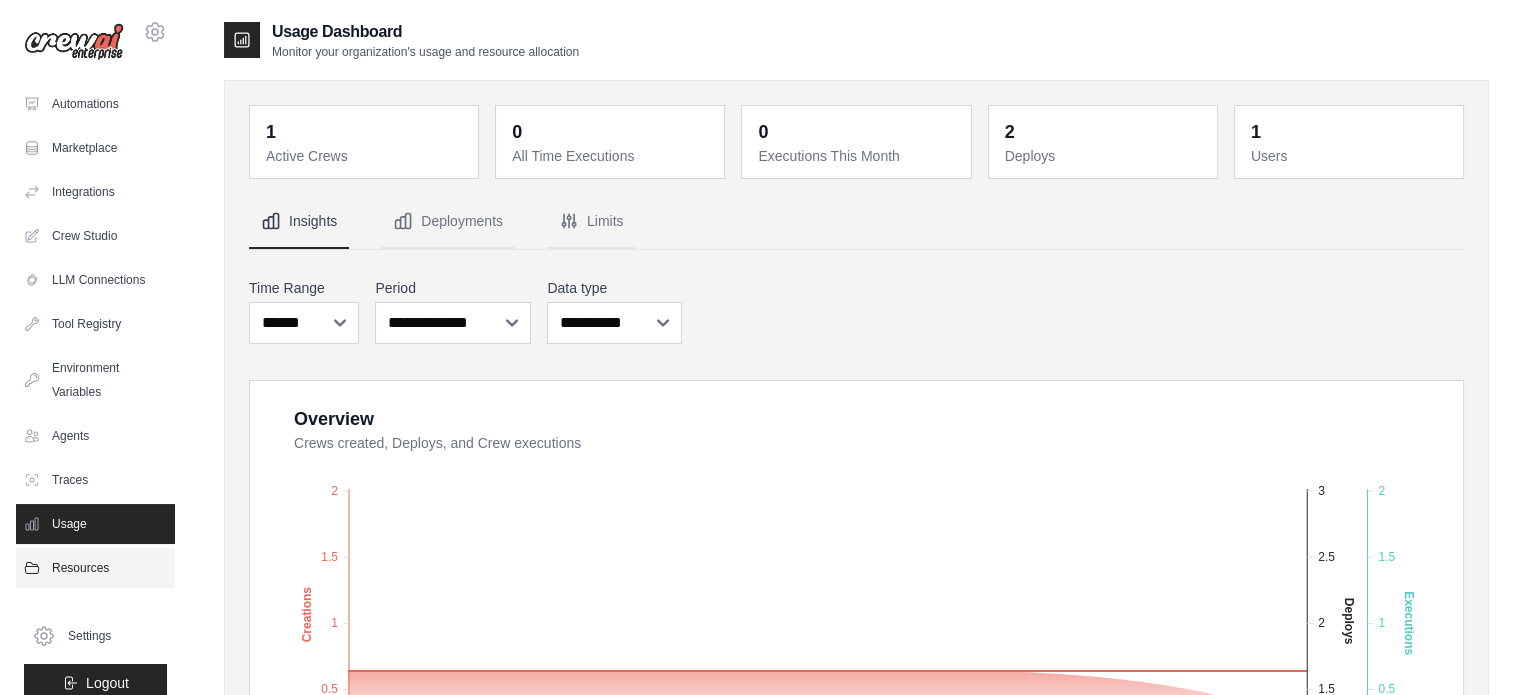 click on "Resources" at bounding box center (95, 568) 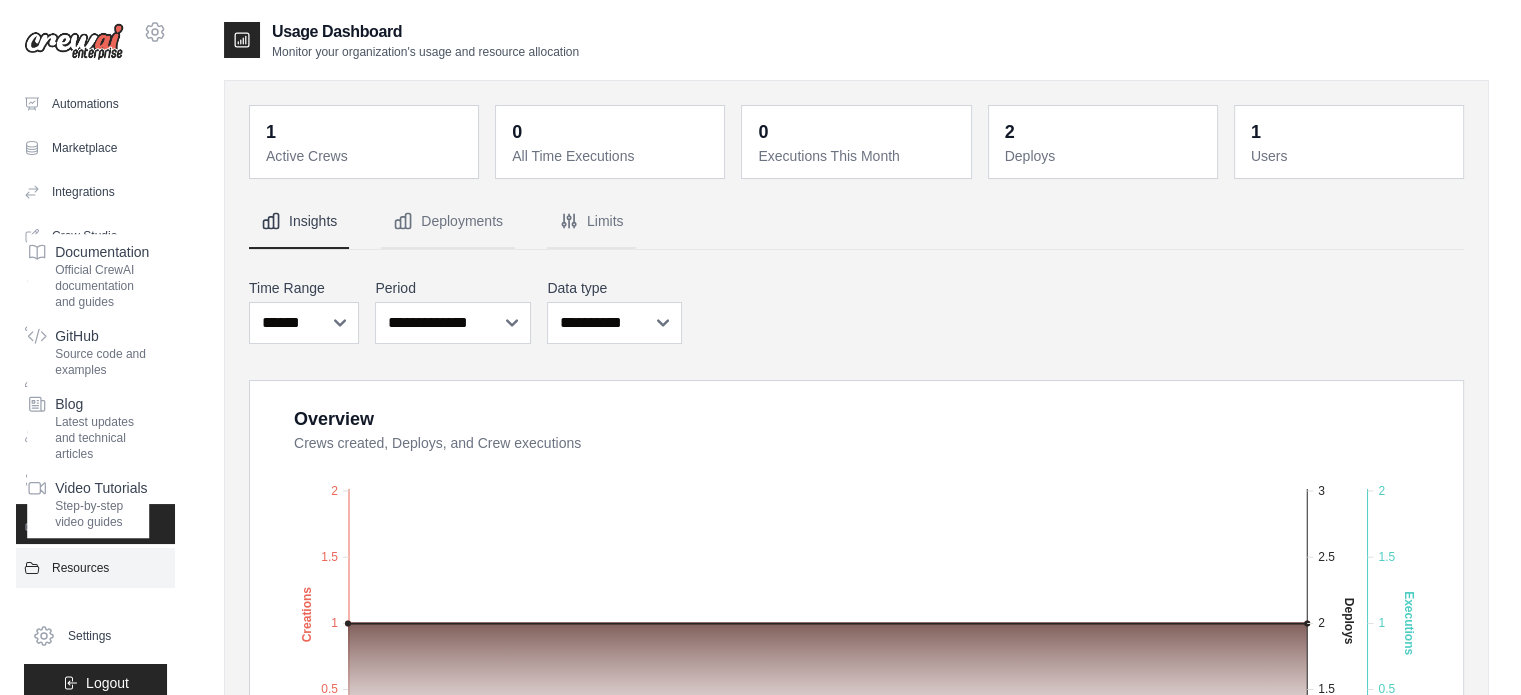 click on "Resources" at bounding box center [95, 568] 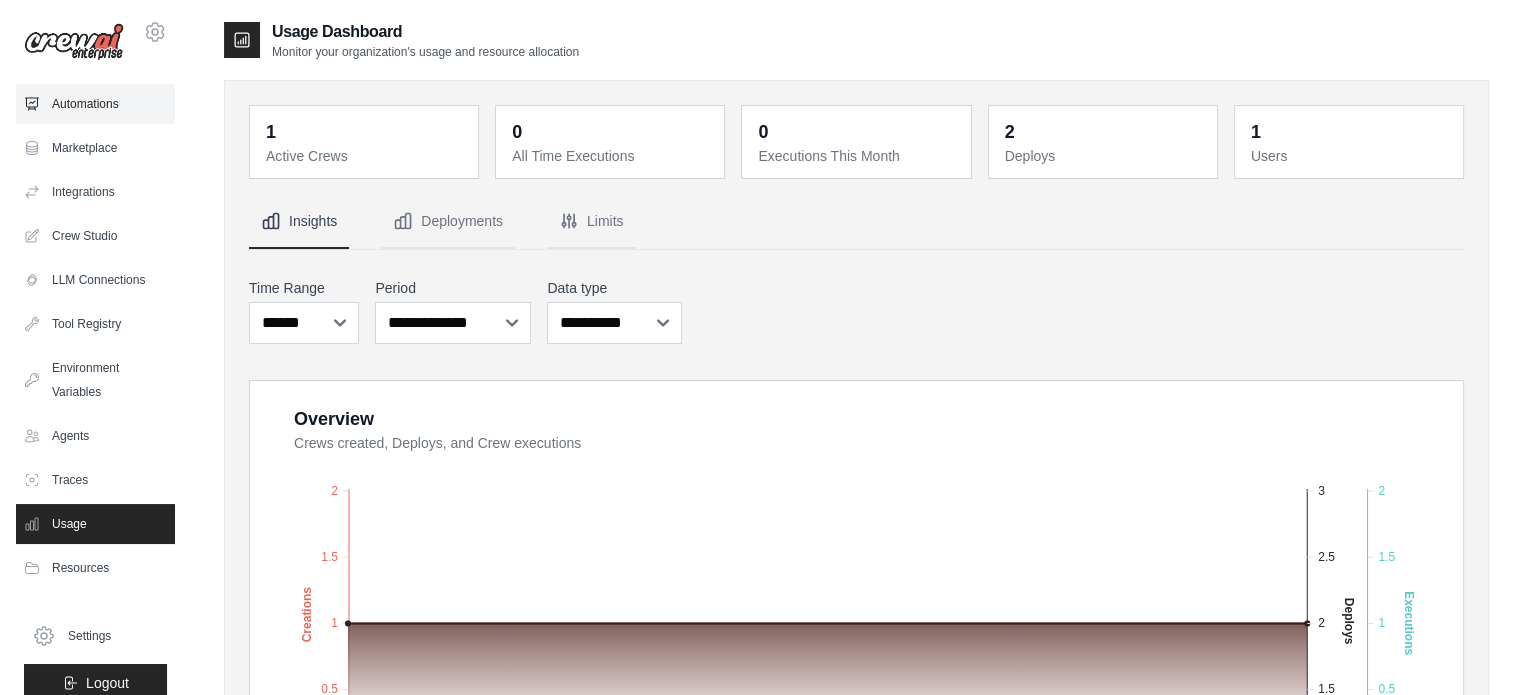 click on "Automations" at bounding box center (95, 104) 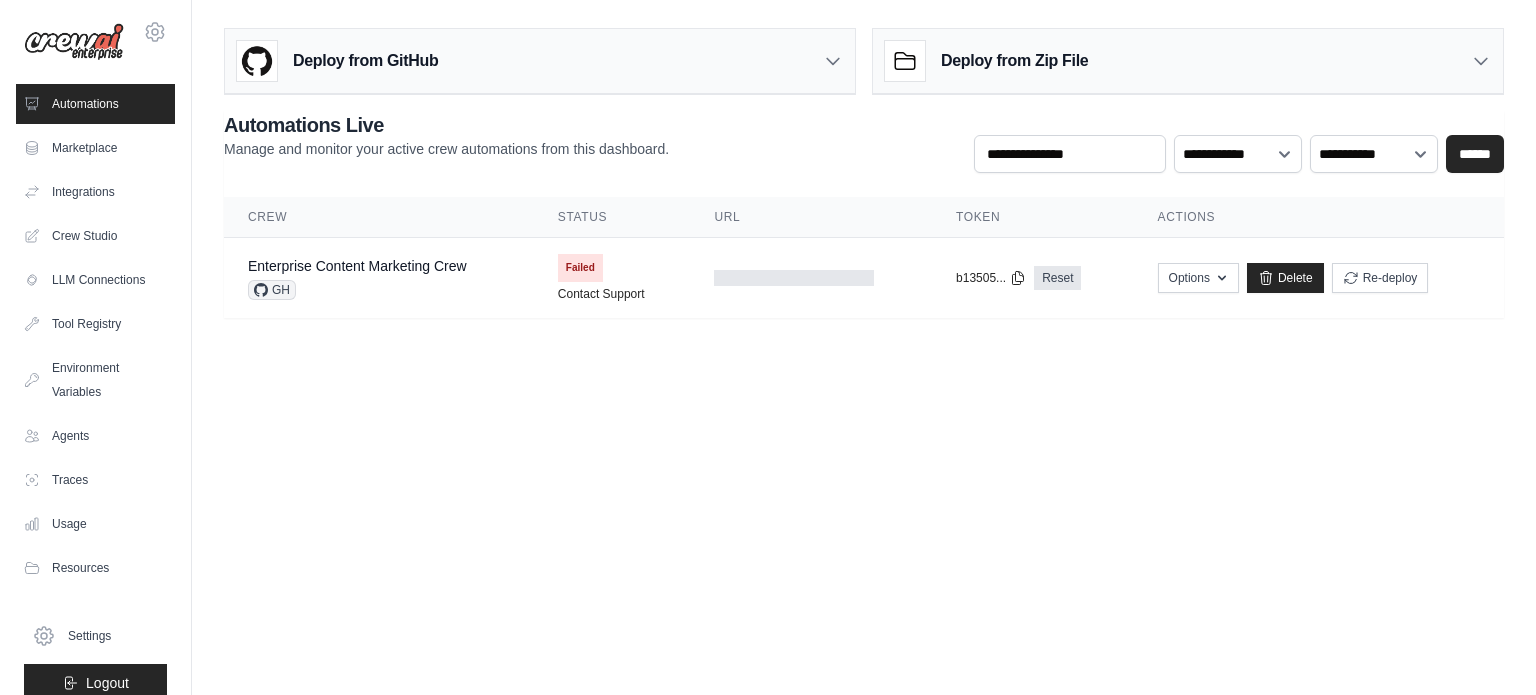 click 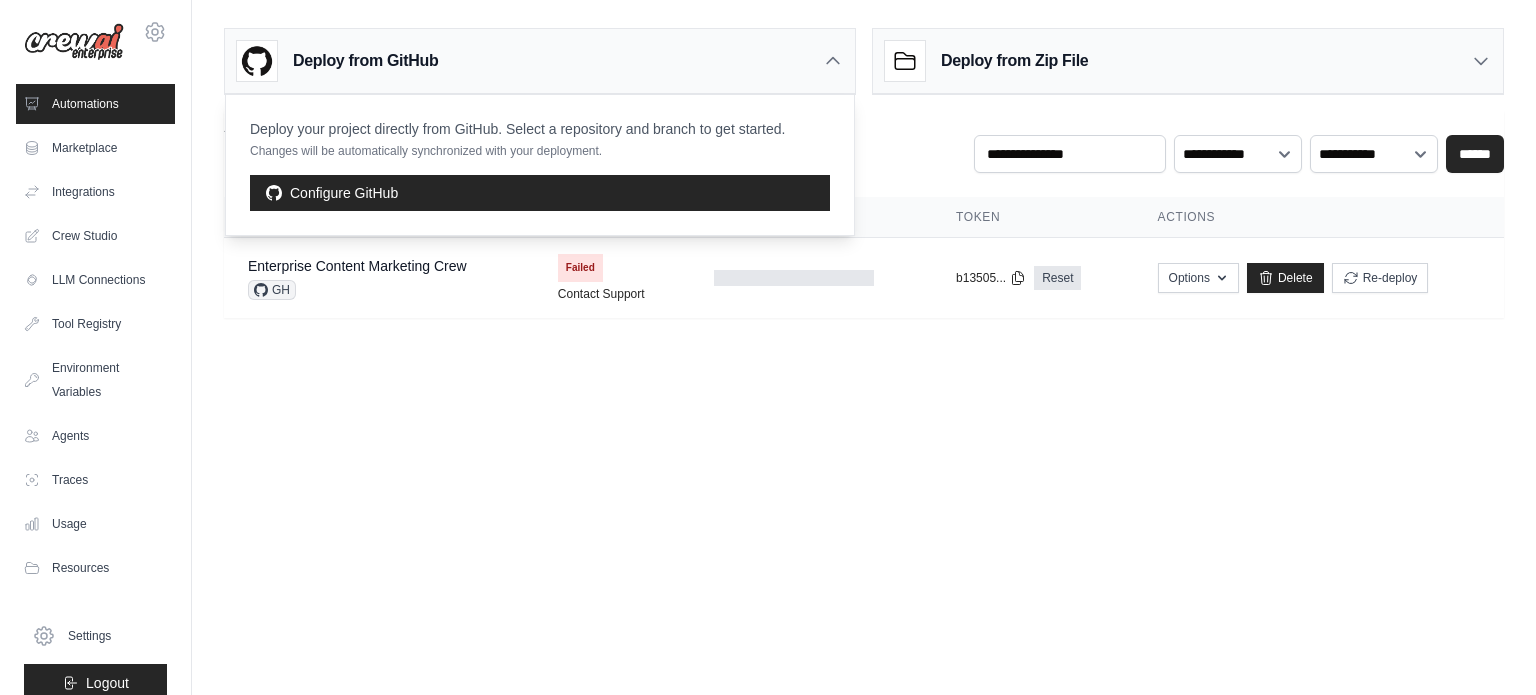 click 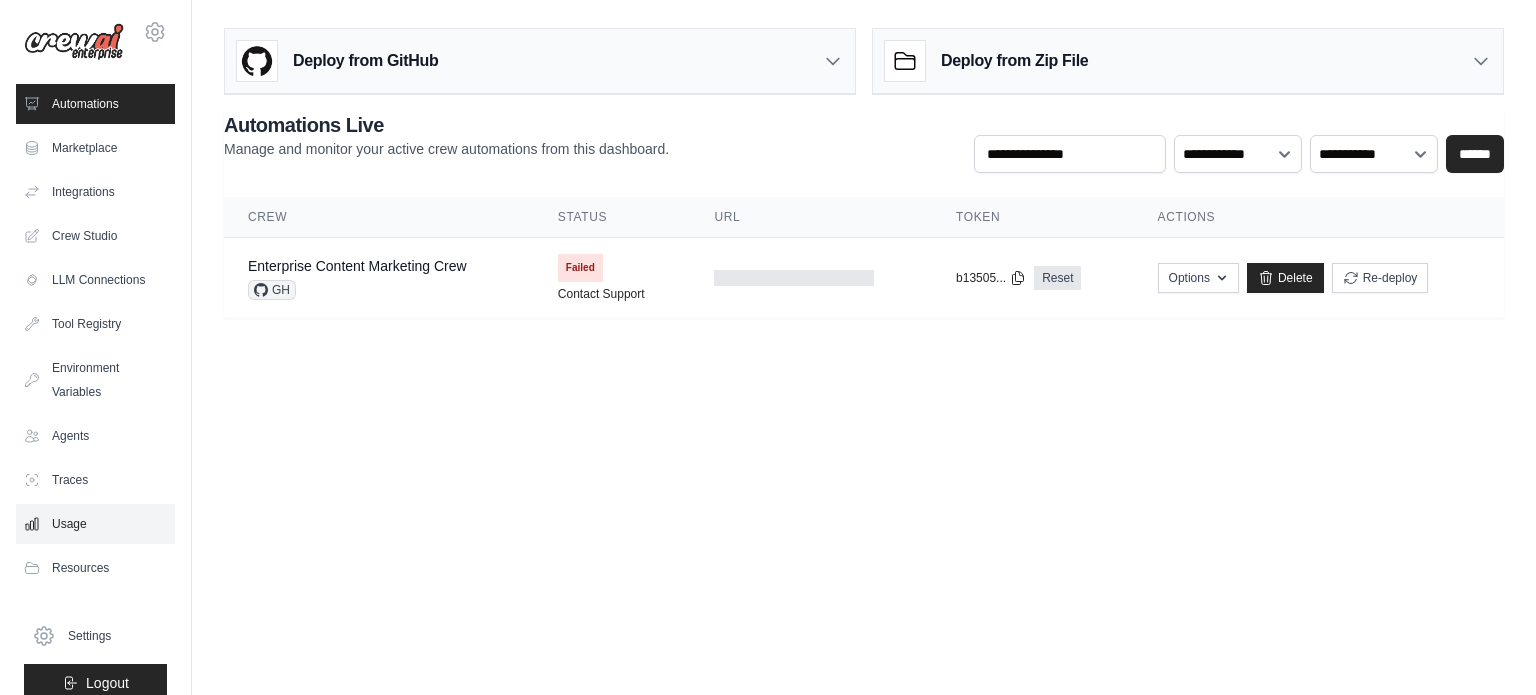 click on "Usage" at bounding box center (95, 524) 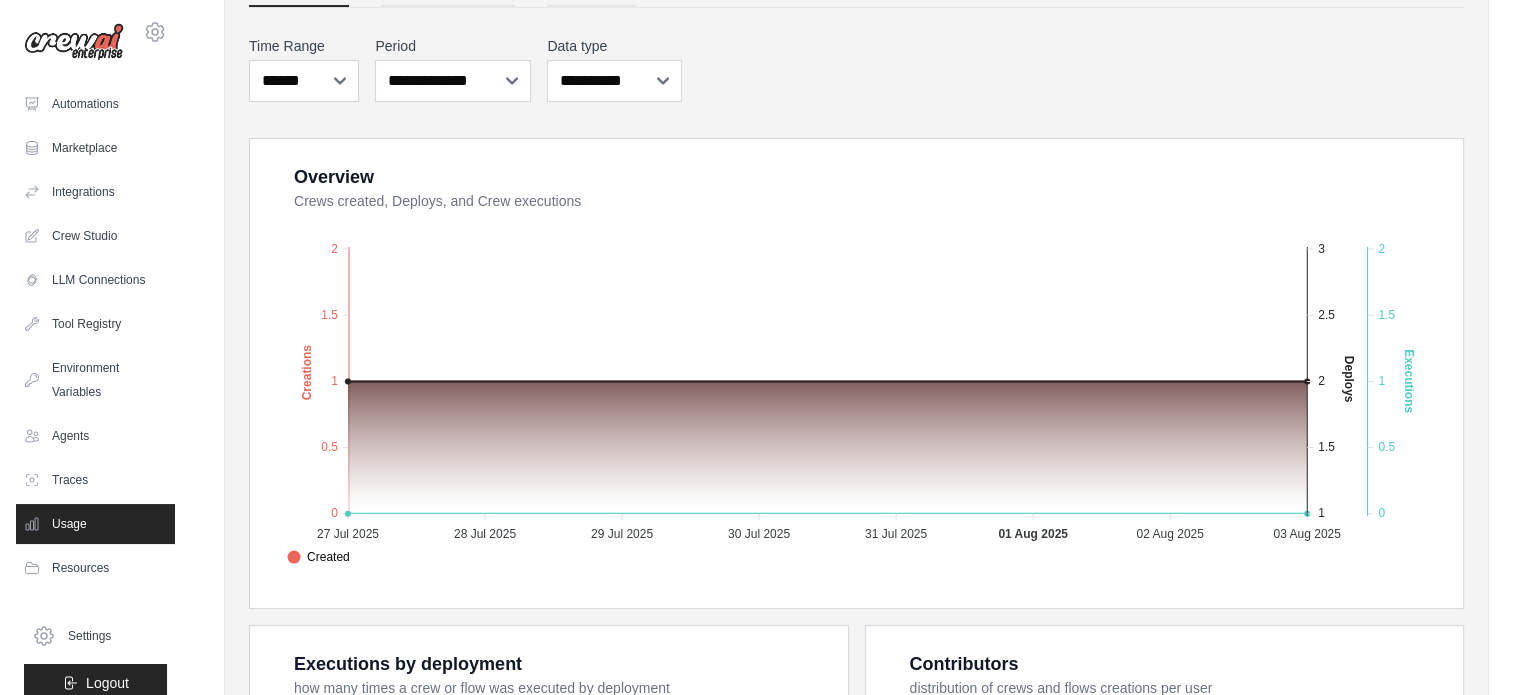 scroll, scrollTop: 216, scrollLeft: 0, axis: vertical 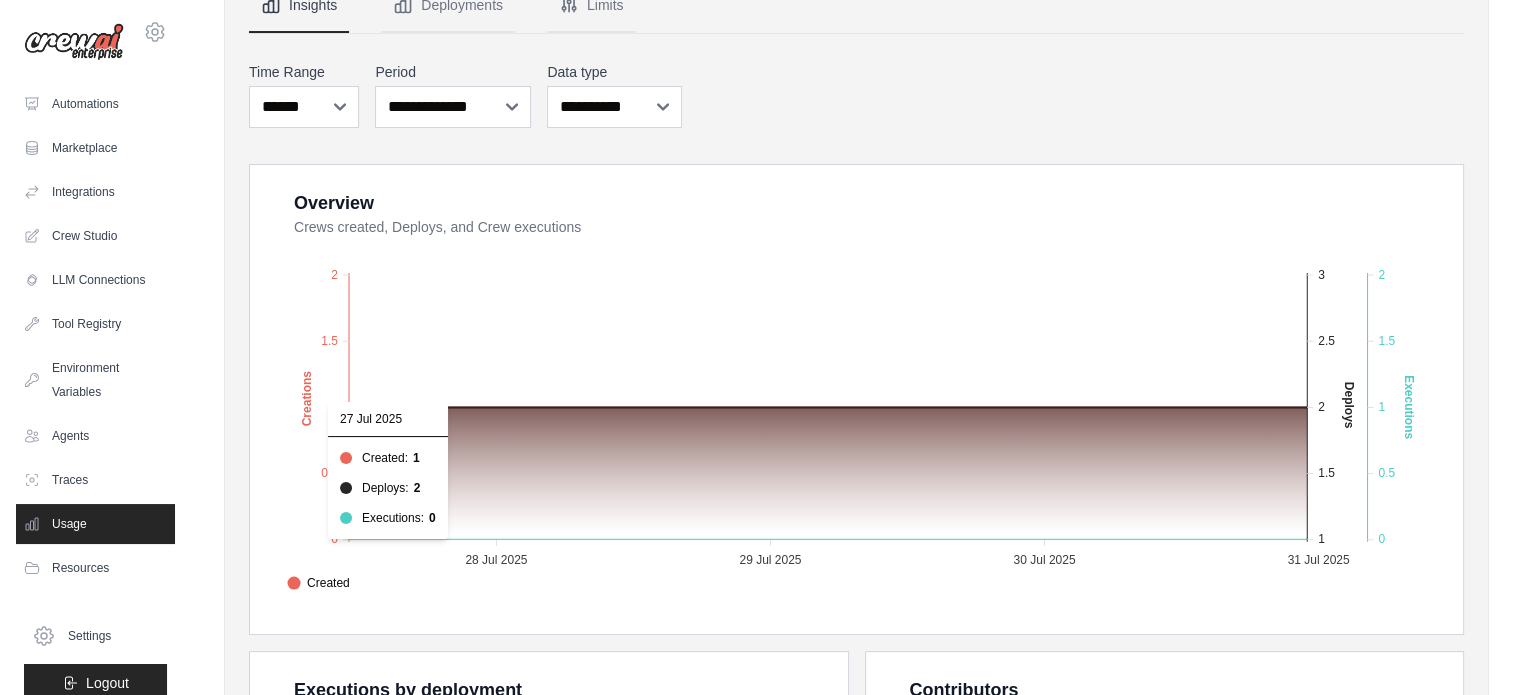 click on "Created Deploys Executions" 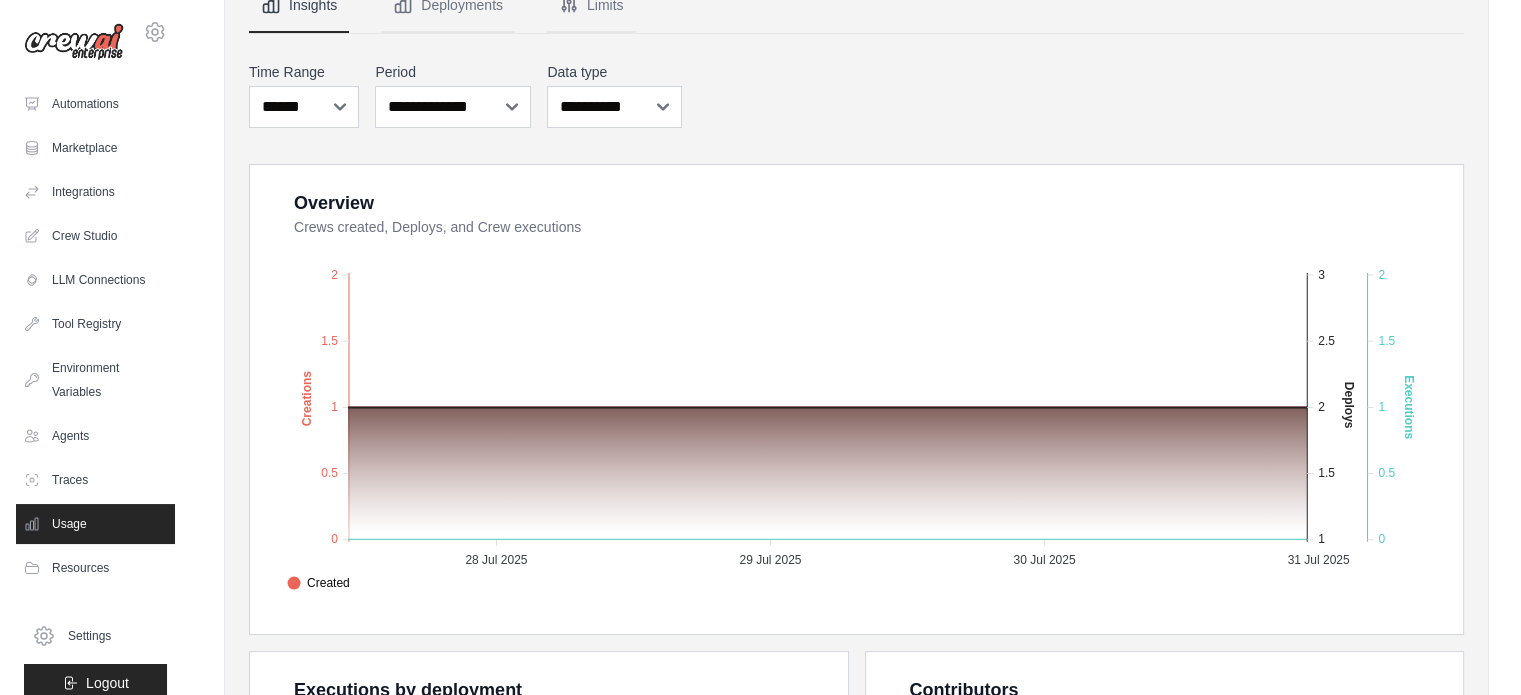 click on "Overview
Crews created, Deploys, and Crew executions
Created Deploys Executions 2 2 1.5 1.5 1 1 0.5 0.5 0 0 Creations 28 Jul 2025 28 Jul 2025 29 Jul 2025 29 Jul 2025 30 Jul 2025 30 Jul 2025 31 Jul 2025 31 Jul 2025 3 3 2.5 2.5 2 2 1.5 1.5 1 1 Deploys 2 2 1.5 1.5 1 1 0.5 0.5 0 0 Executions 27 Jul 2025 Created:  1 Deploys:  2 Executions:  0 27 Jul 2025" at bounding box center (856, 399) 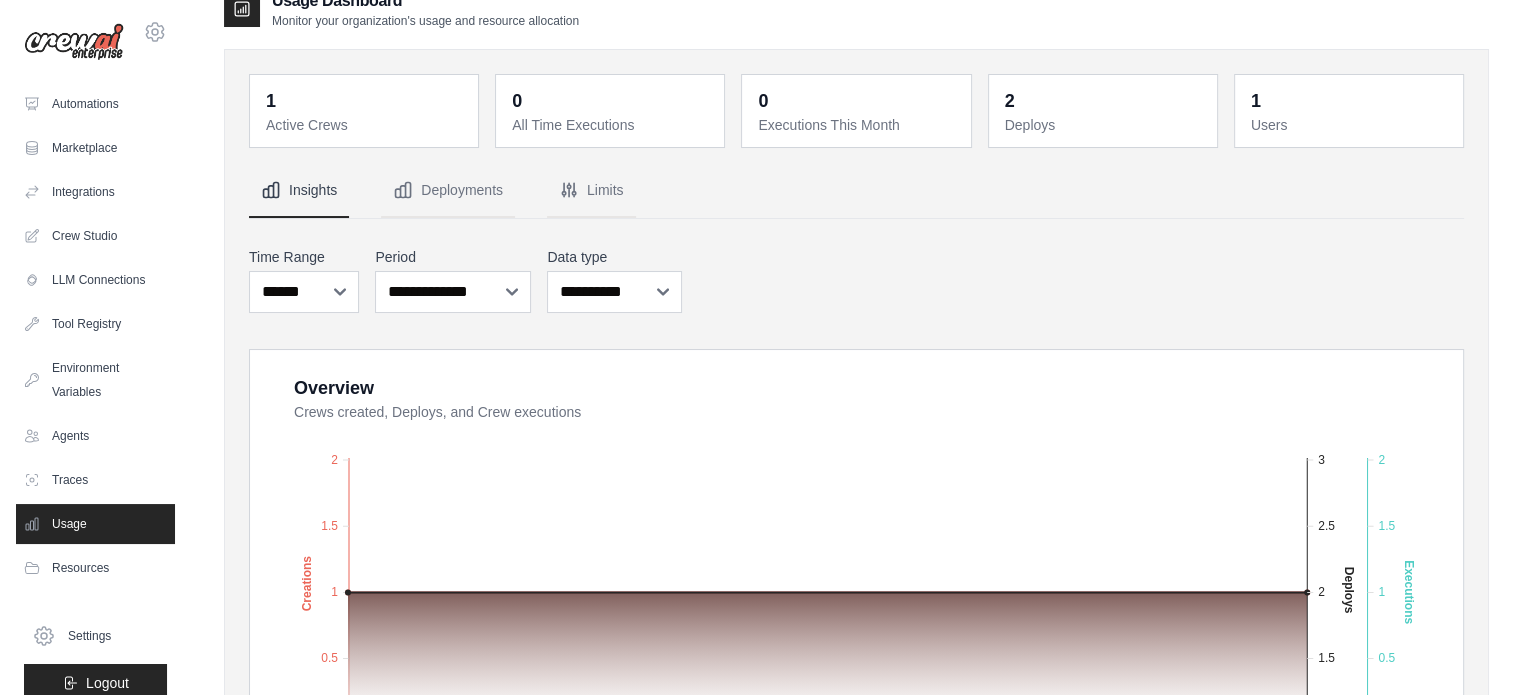 scroll, scrollTop: 0, scrollLeft: 0, axis: both 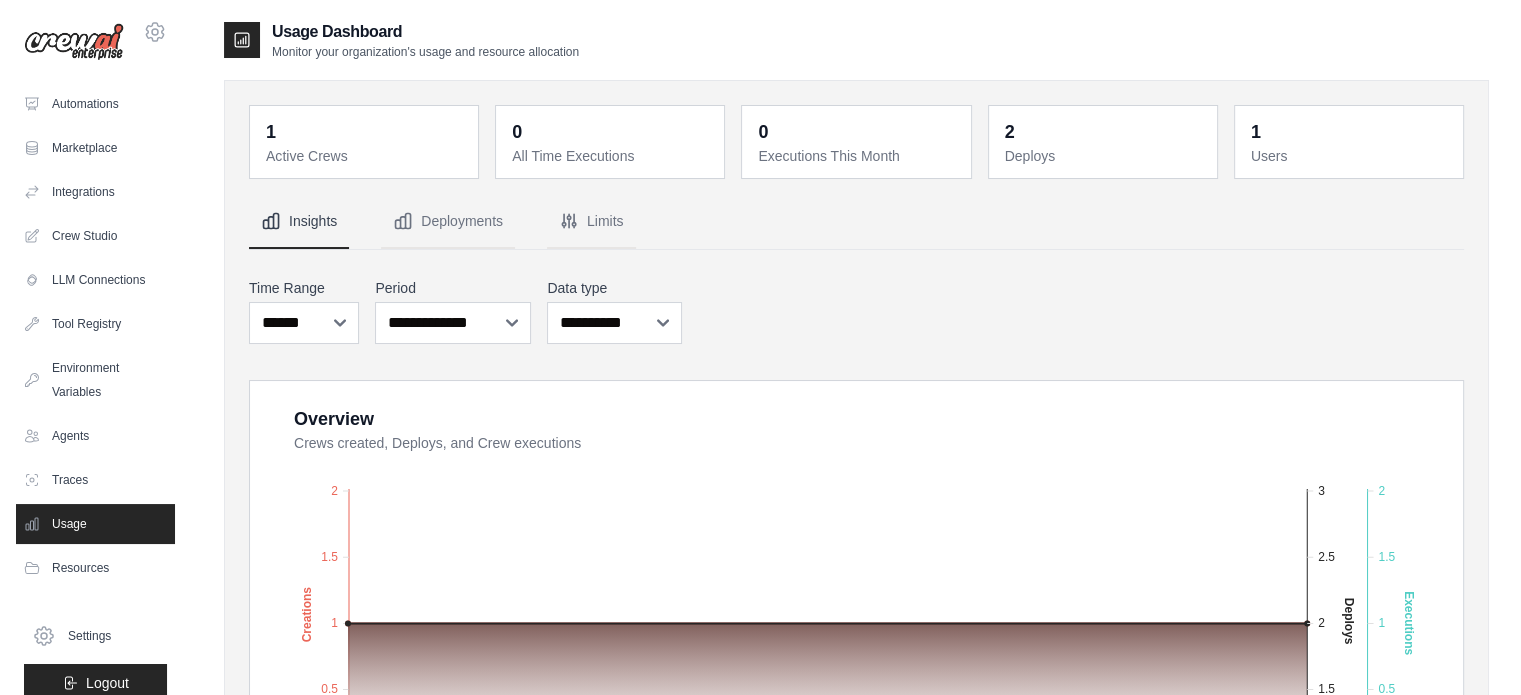 click on "1" at bounding box center [366, 132] 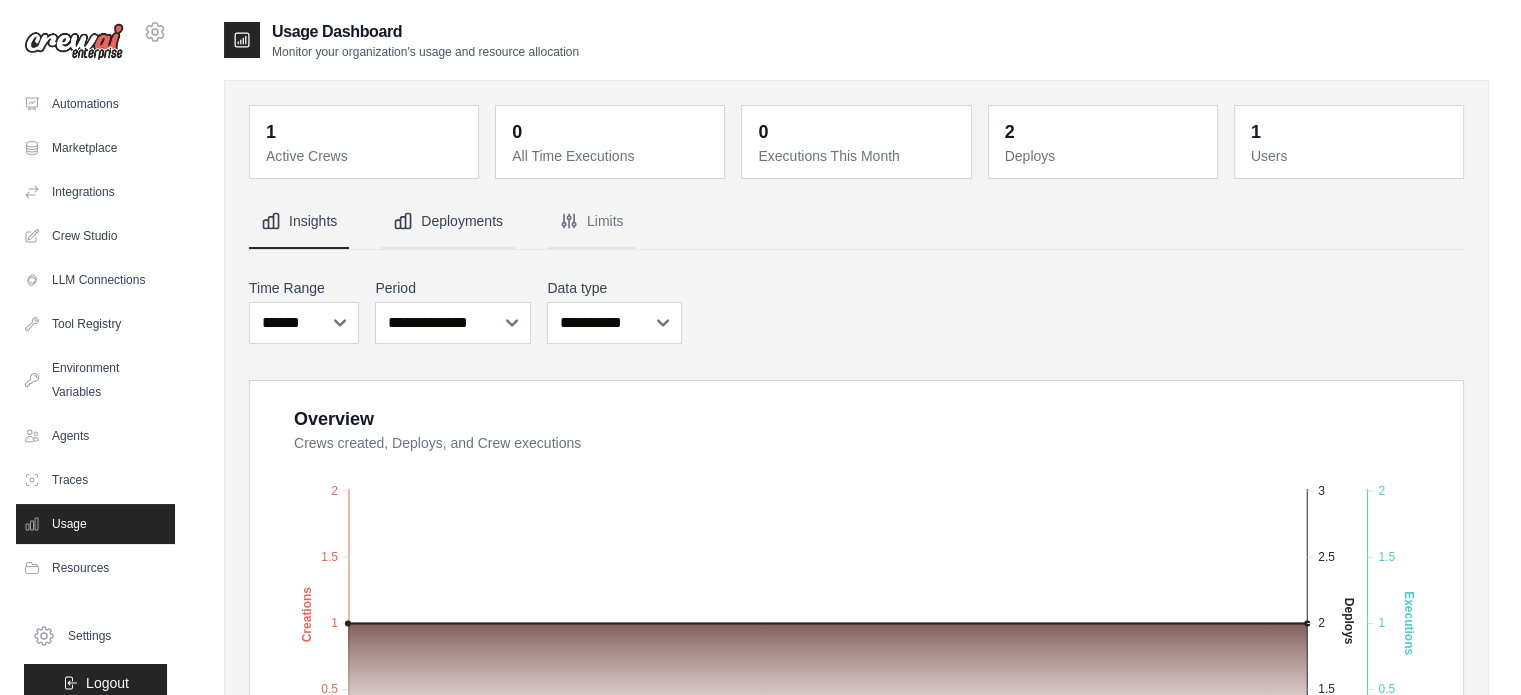 click on "Deployments" at bounding box center [448, 222] 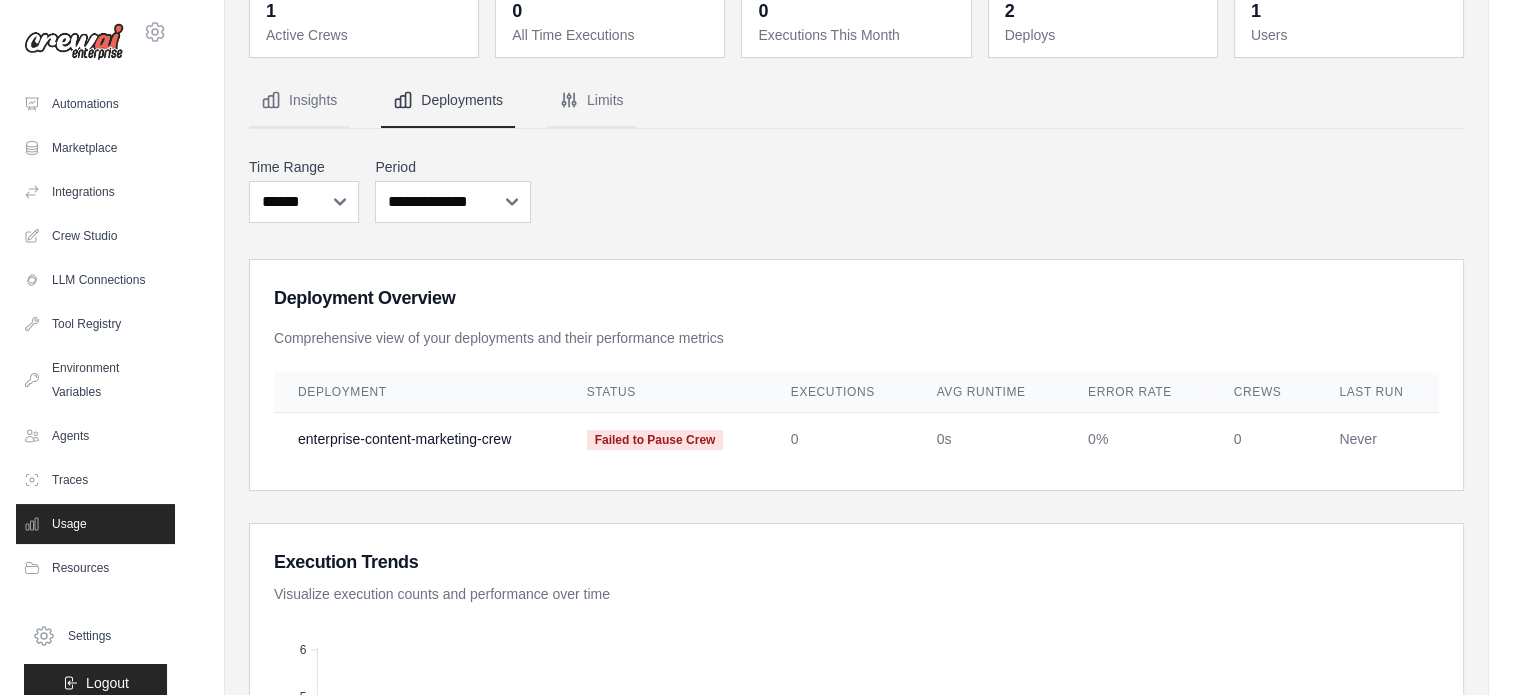 scroll, scrollTop: 110, scrollLeft: 0, axis: vertical 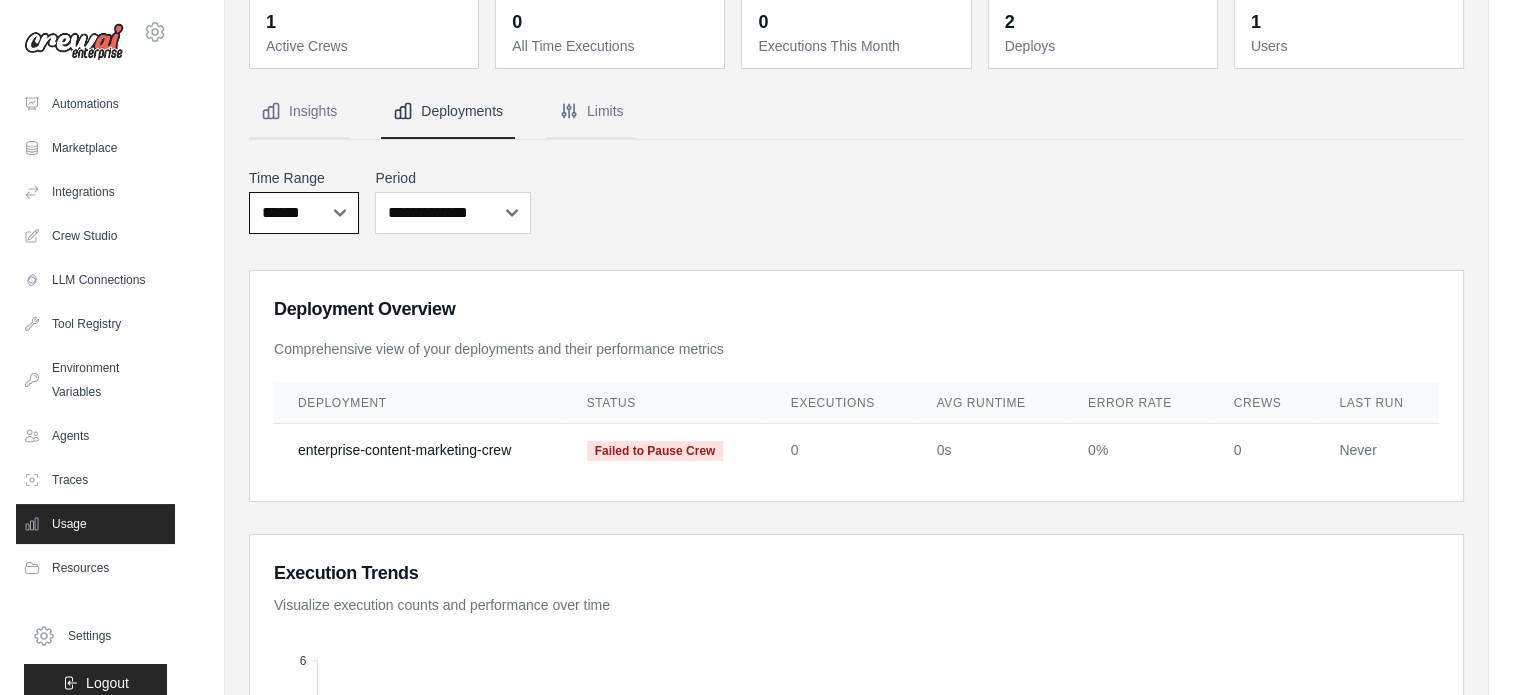 click on "*****
******
*******" at bounding box center [0, 0] 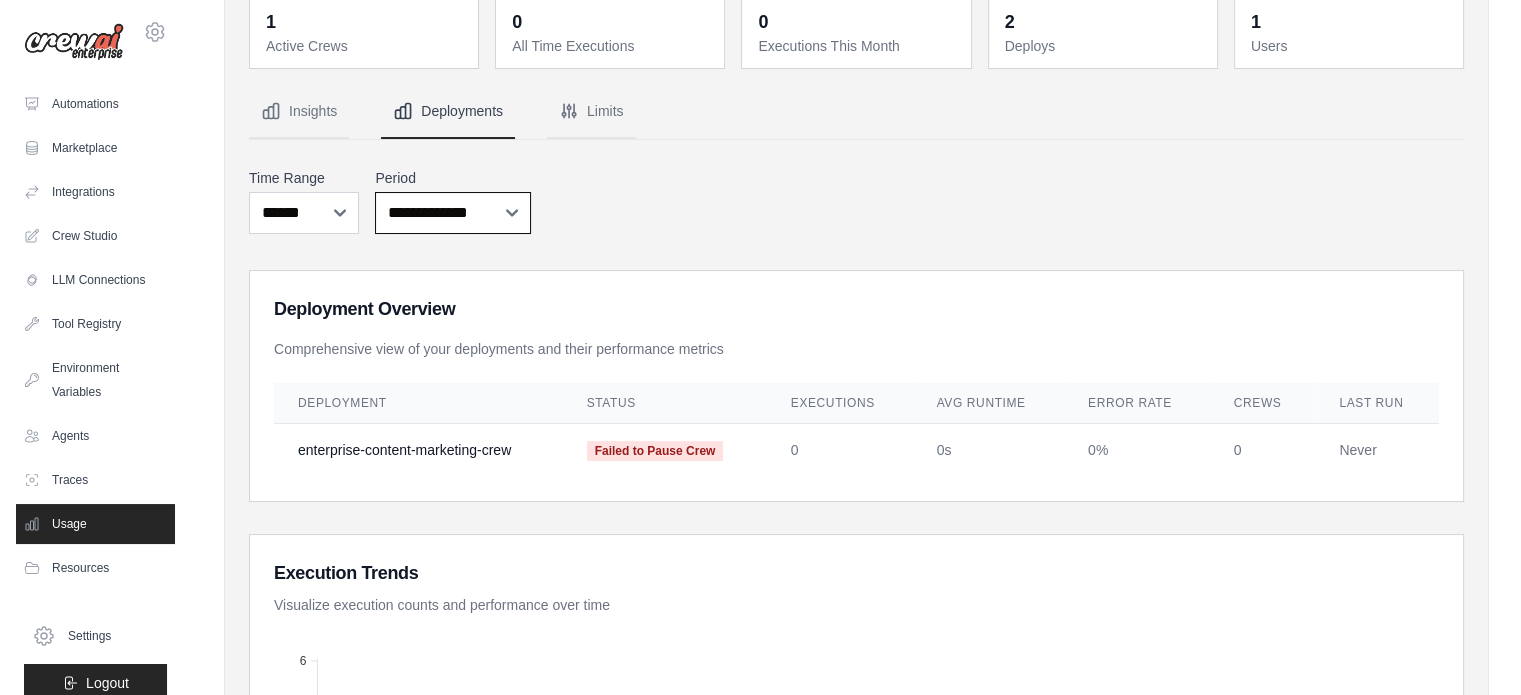 click on "**********" at bounding box center [0, 0] 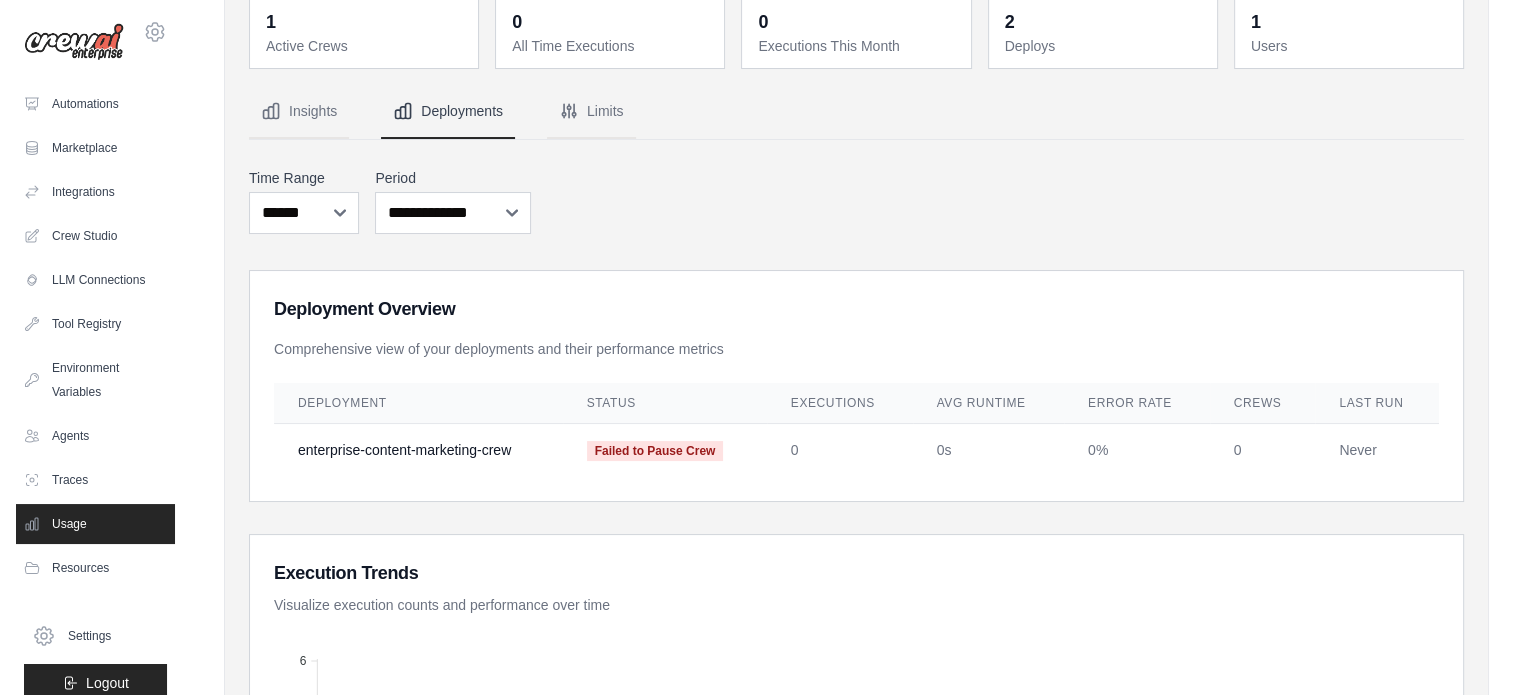 click on "**********" at bounding box center (856, 201) 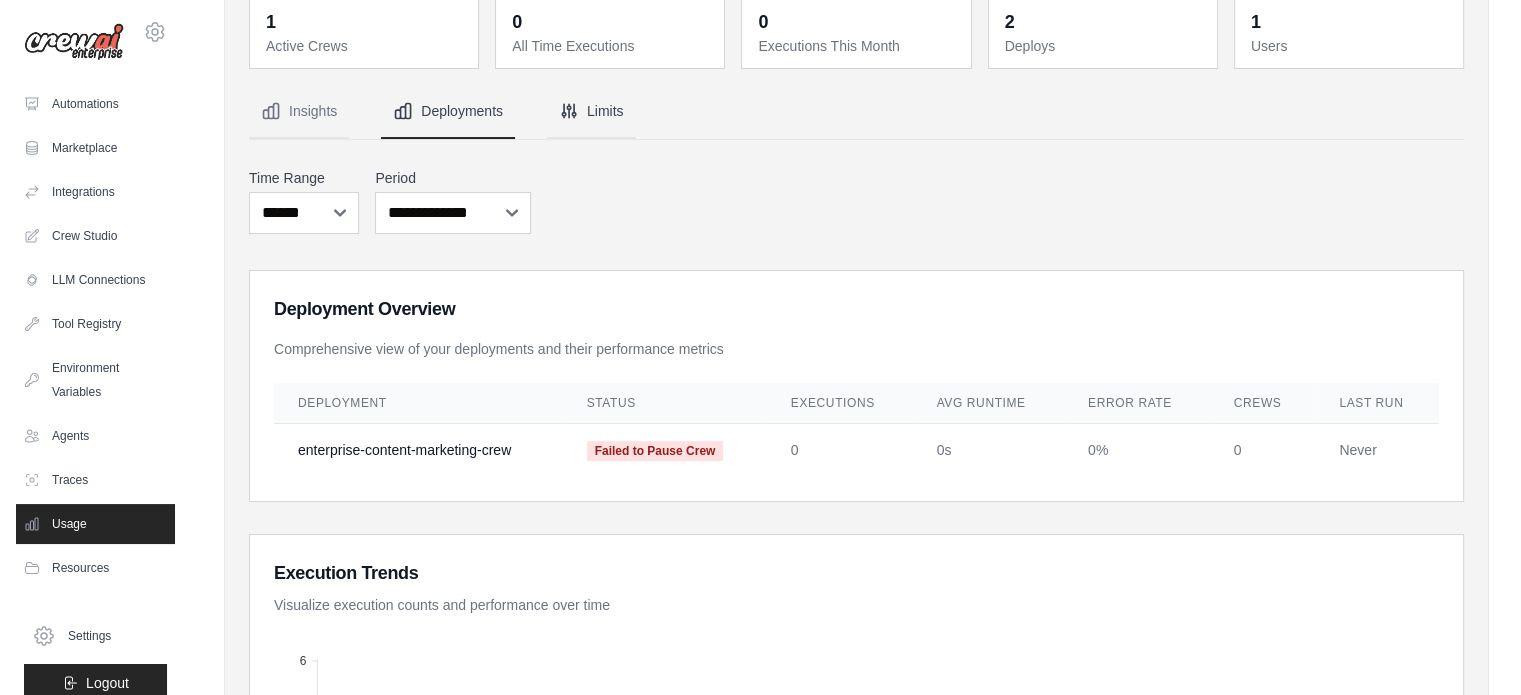 click on "Limits" at bounding box center (591, 112) 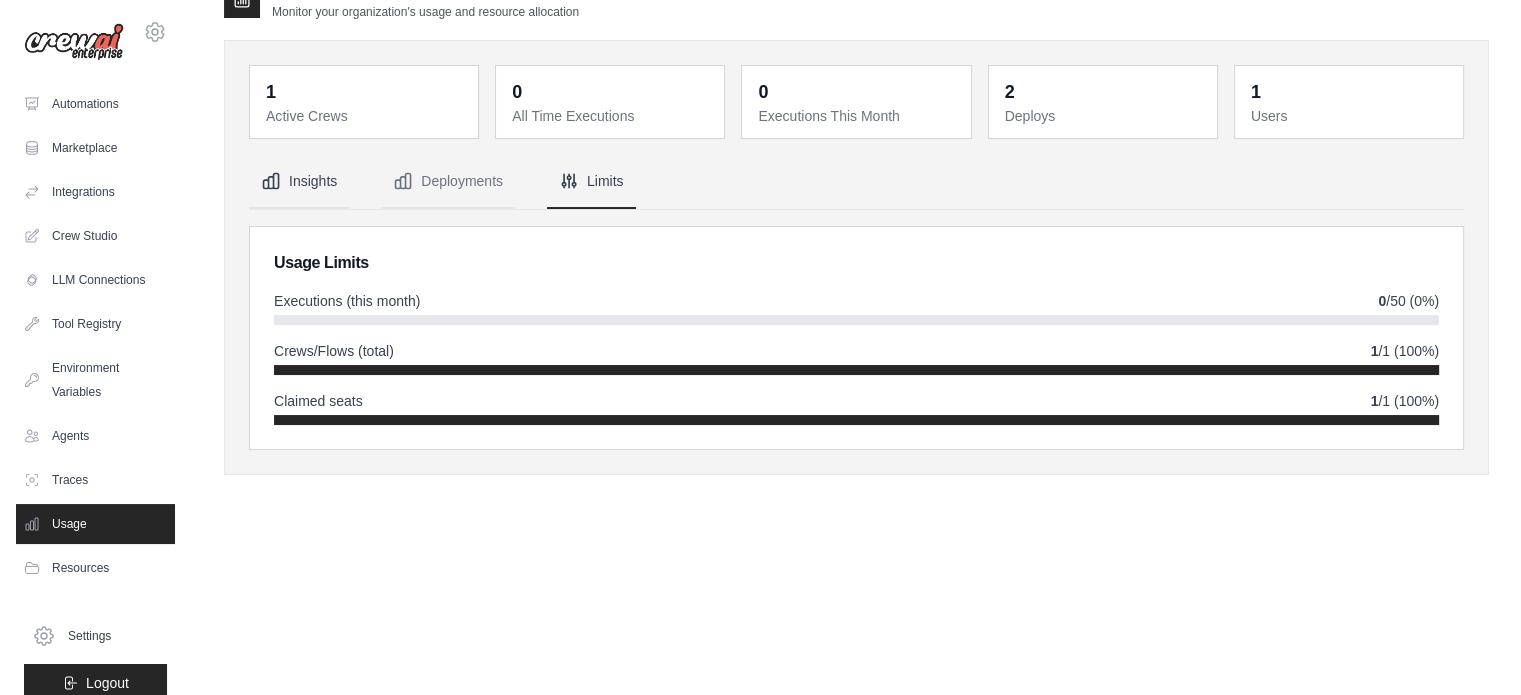 click on "Insights" at bounding box center [299, 182] 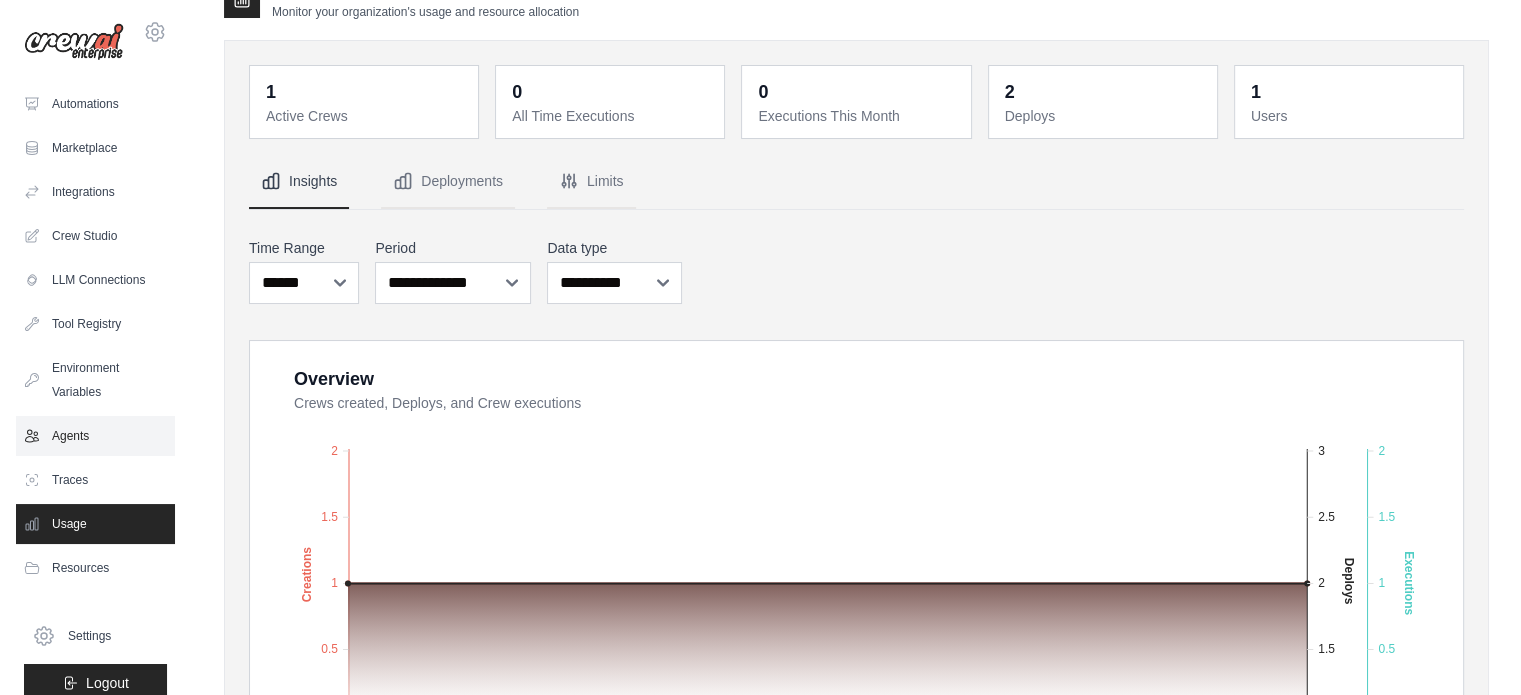 click on "Agents" at bounding box center [95, 436] 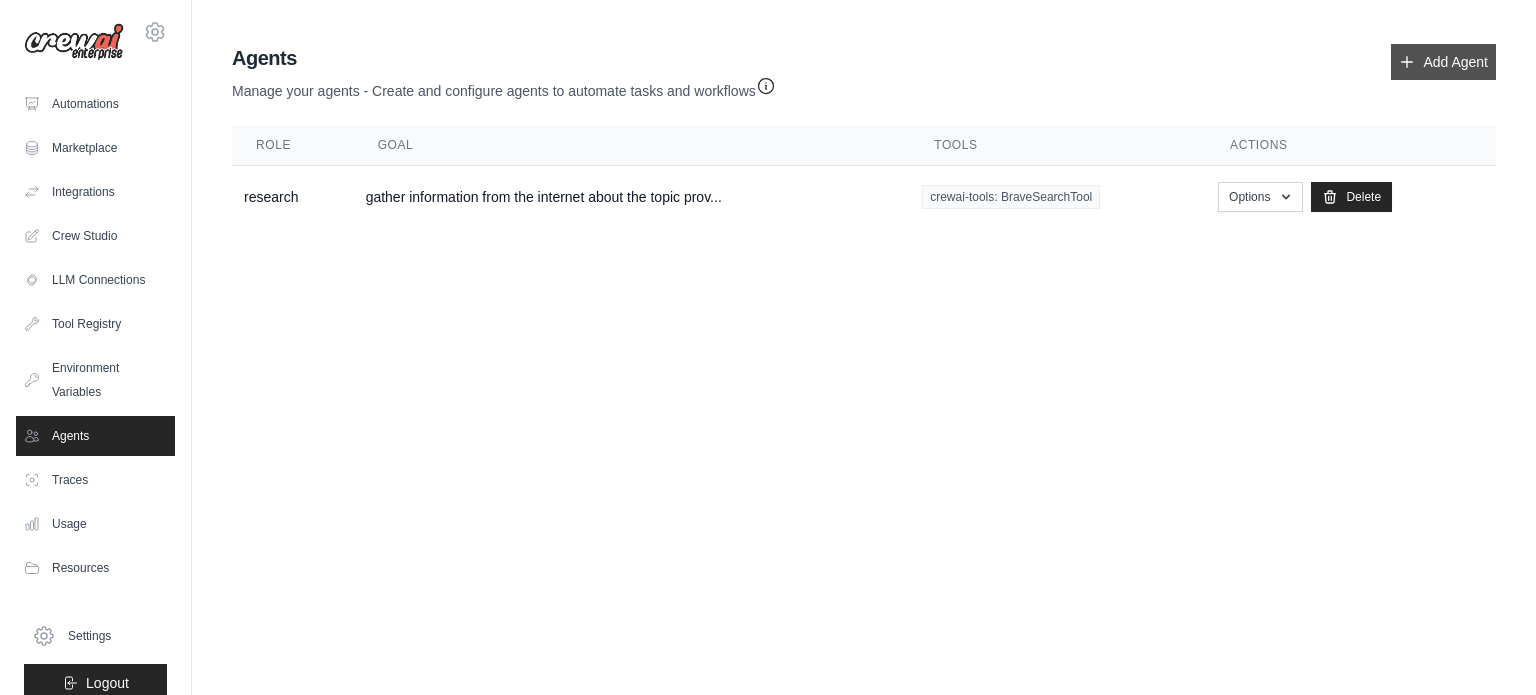 click on "Add Agent" at bounding box center (1443, 62) 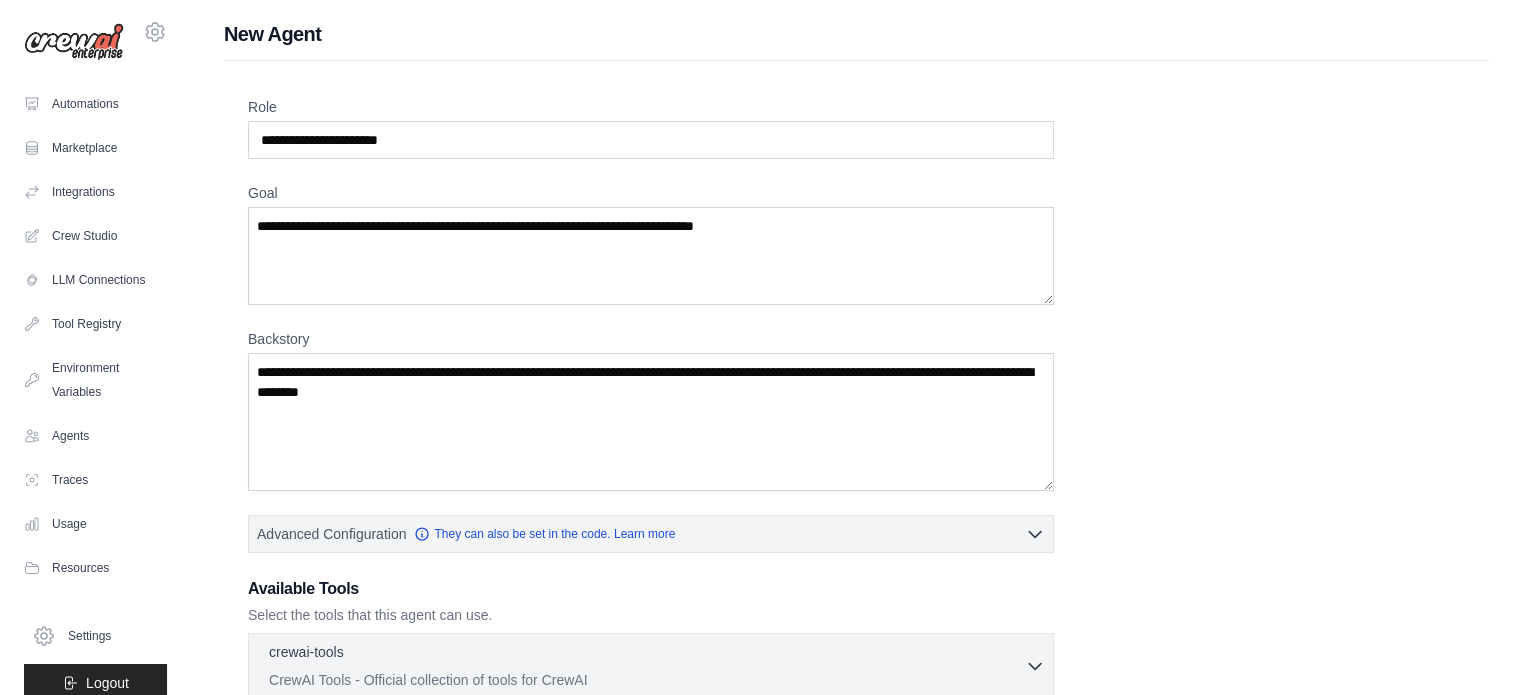 click on "Role
Goal
Backstory
Advanced Configuration
They can also be set in the code. Learn more
Enable reasoning" at bounding box center [856, 495] 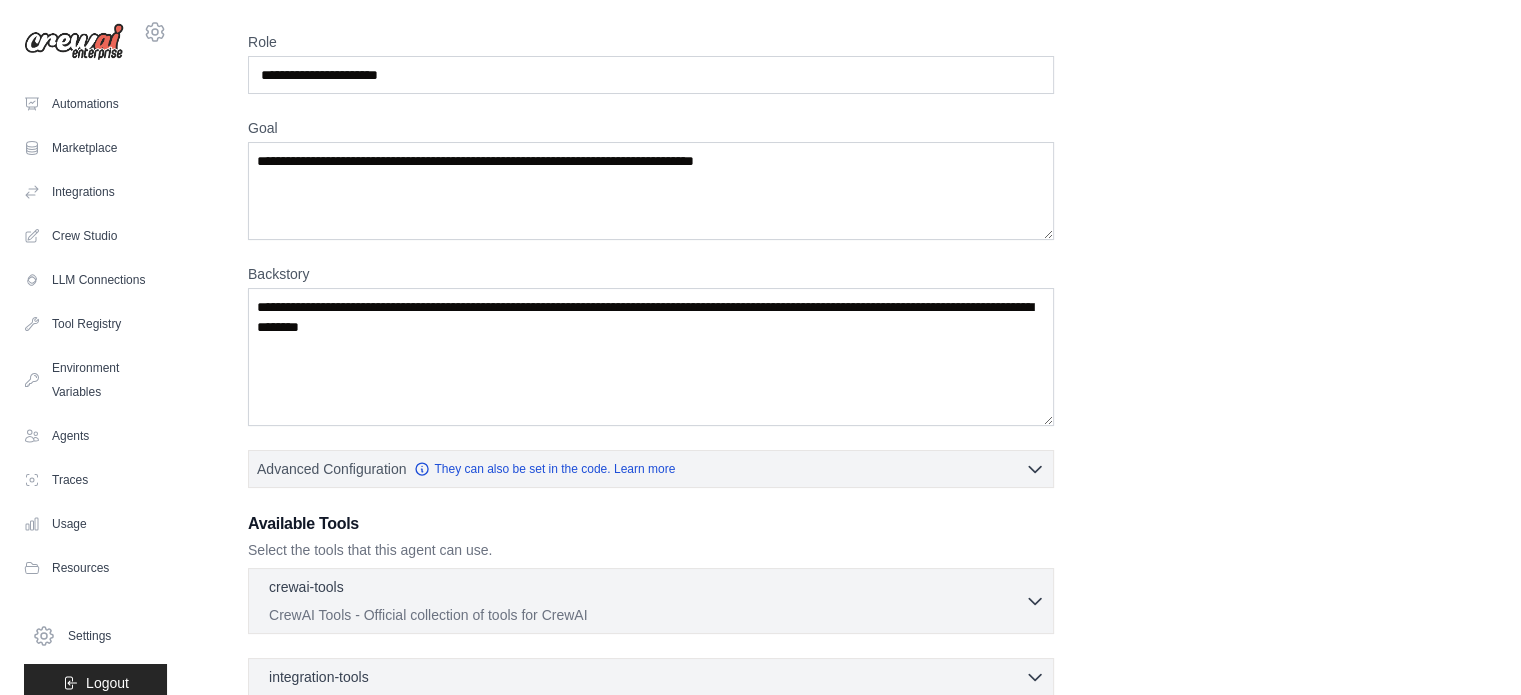 scroll, scrollTop: 0, scrollLeft: 0, axis: both 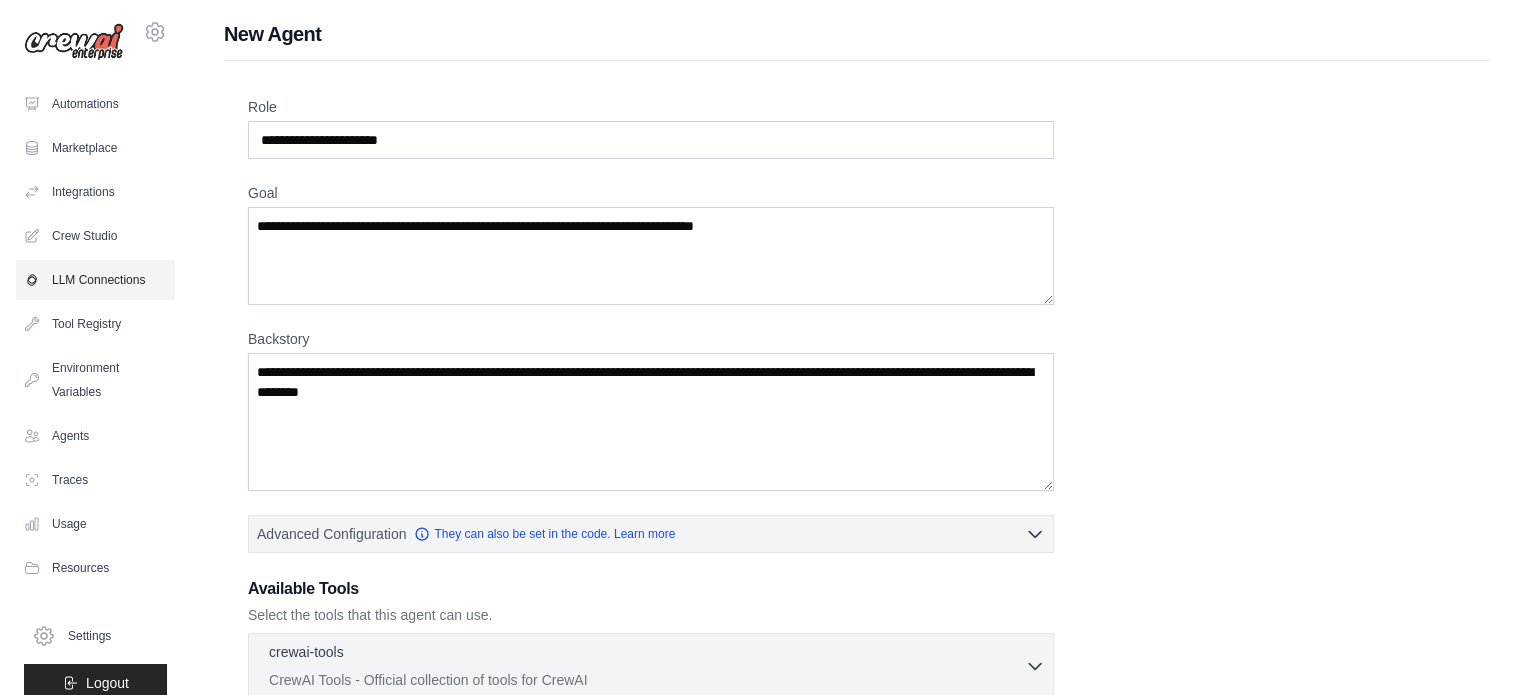 click on "LLM Connections" at bounding box center (95, 280) 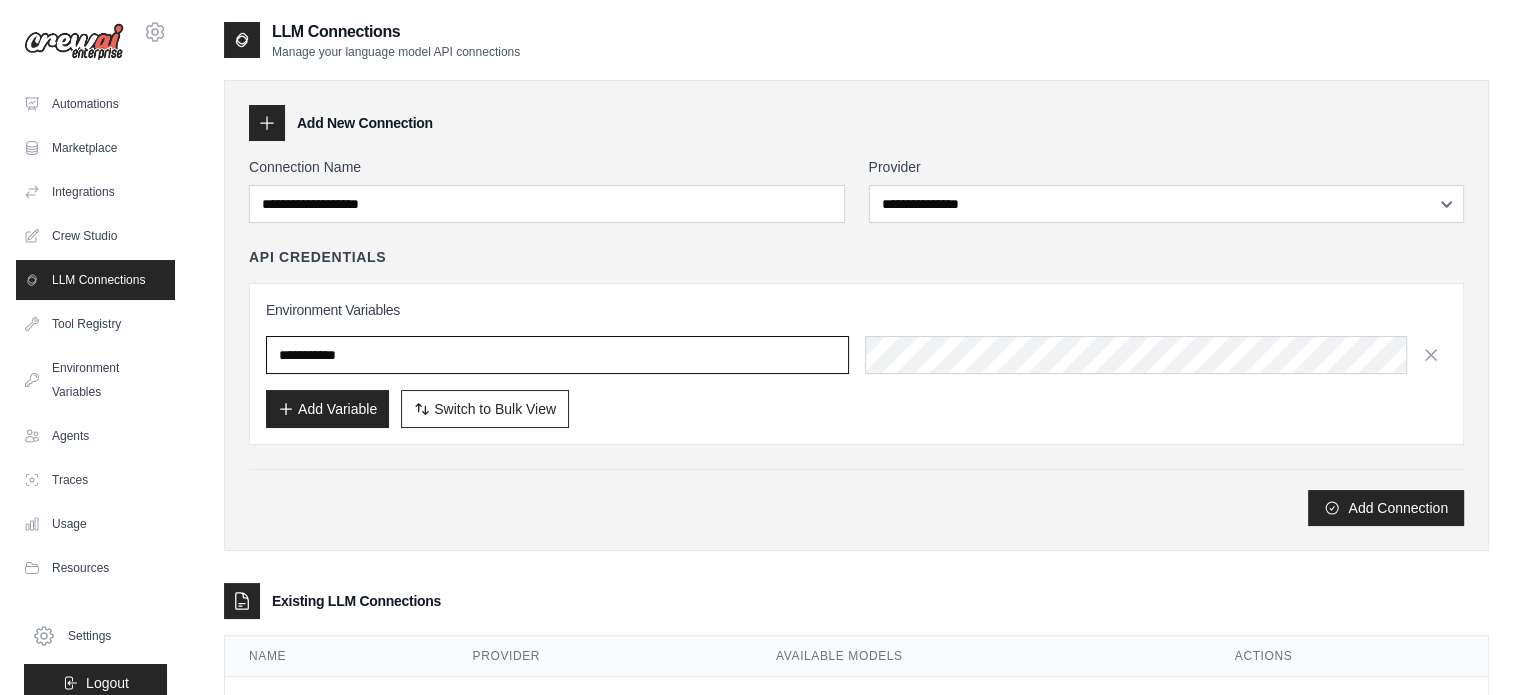 click at bounding box center [557, 355] 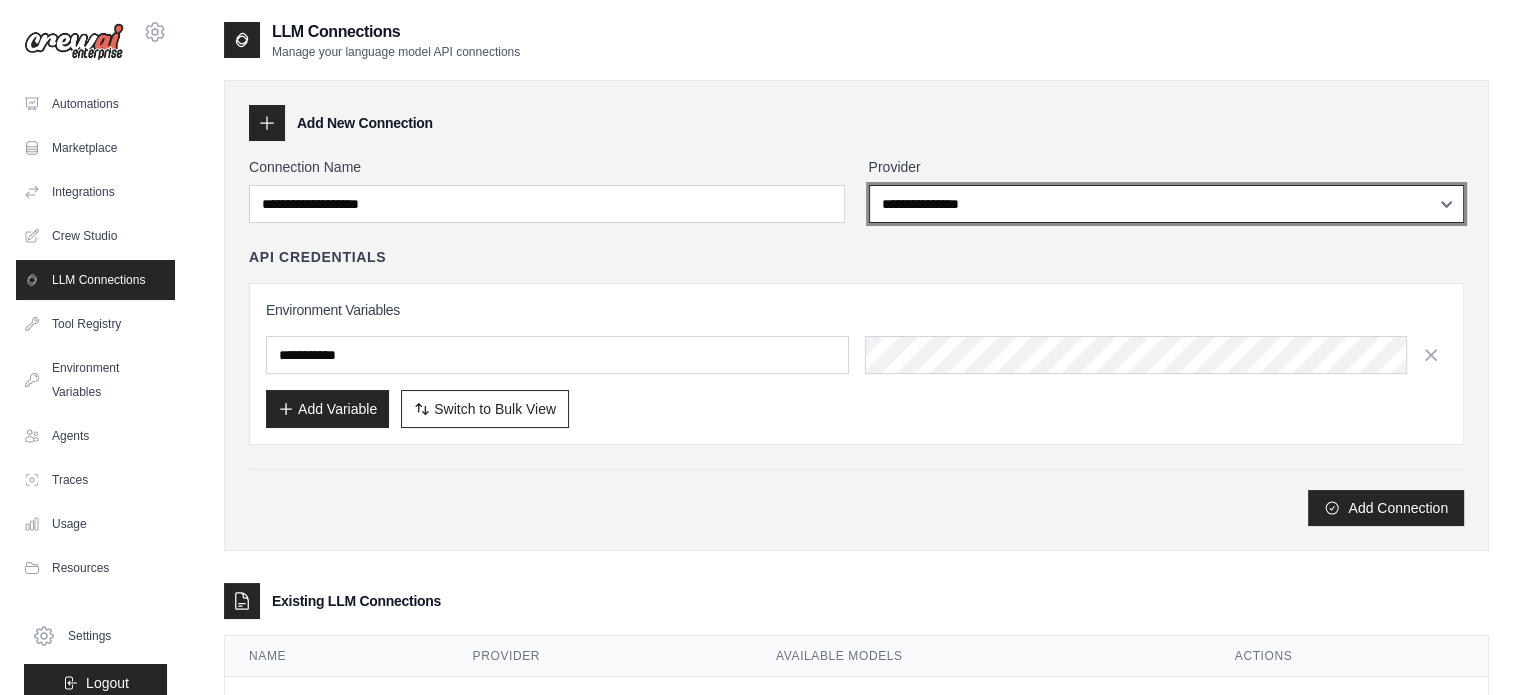 click on "**********" at bounding box center (1167, 204) 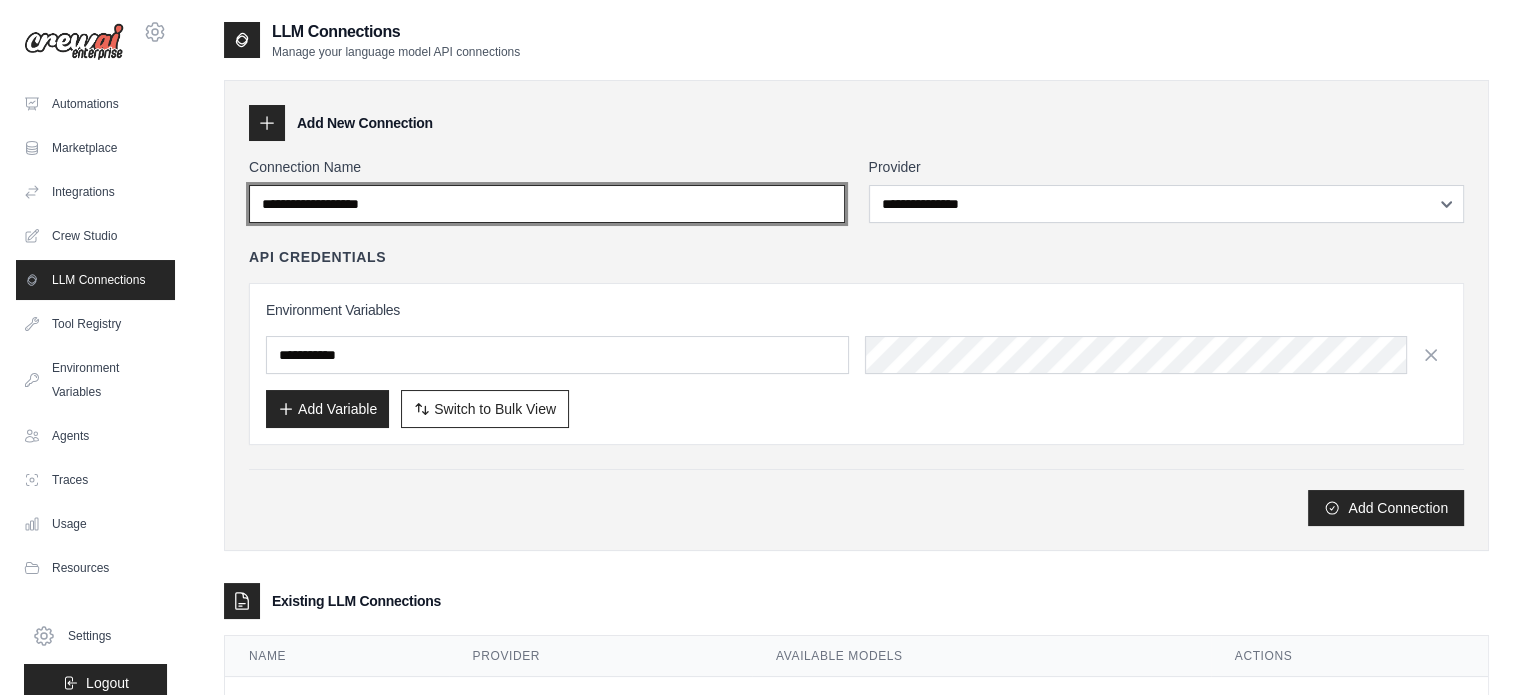 click on "Connection Name" at bounding box center (547, 204) 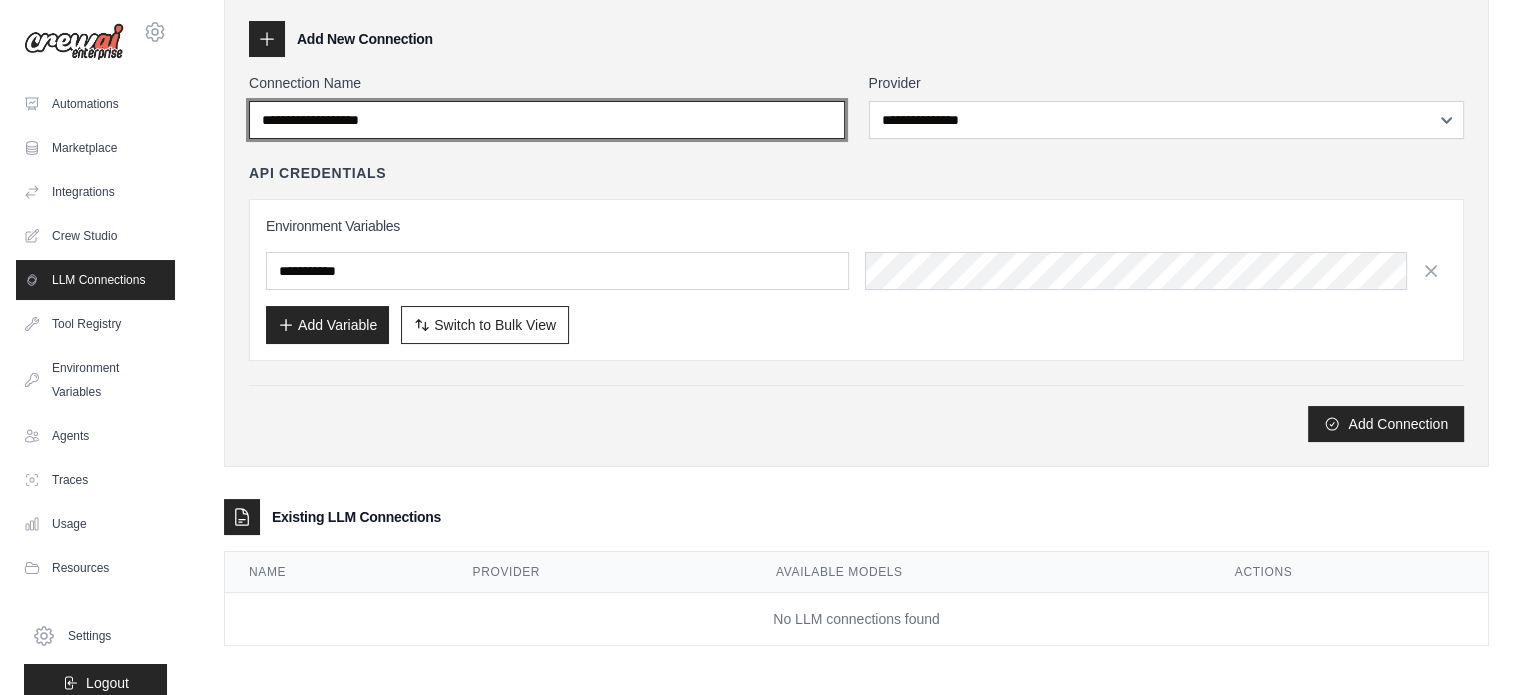 scroll, scrollTop: 0, scrollLeft: 0, axis: both 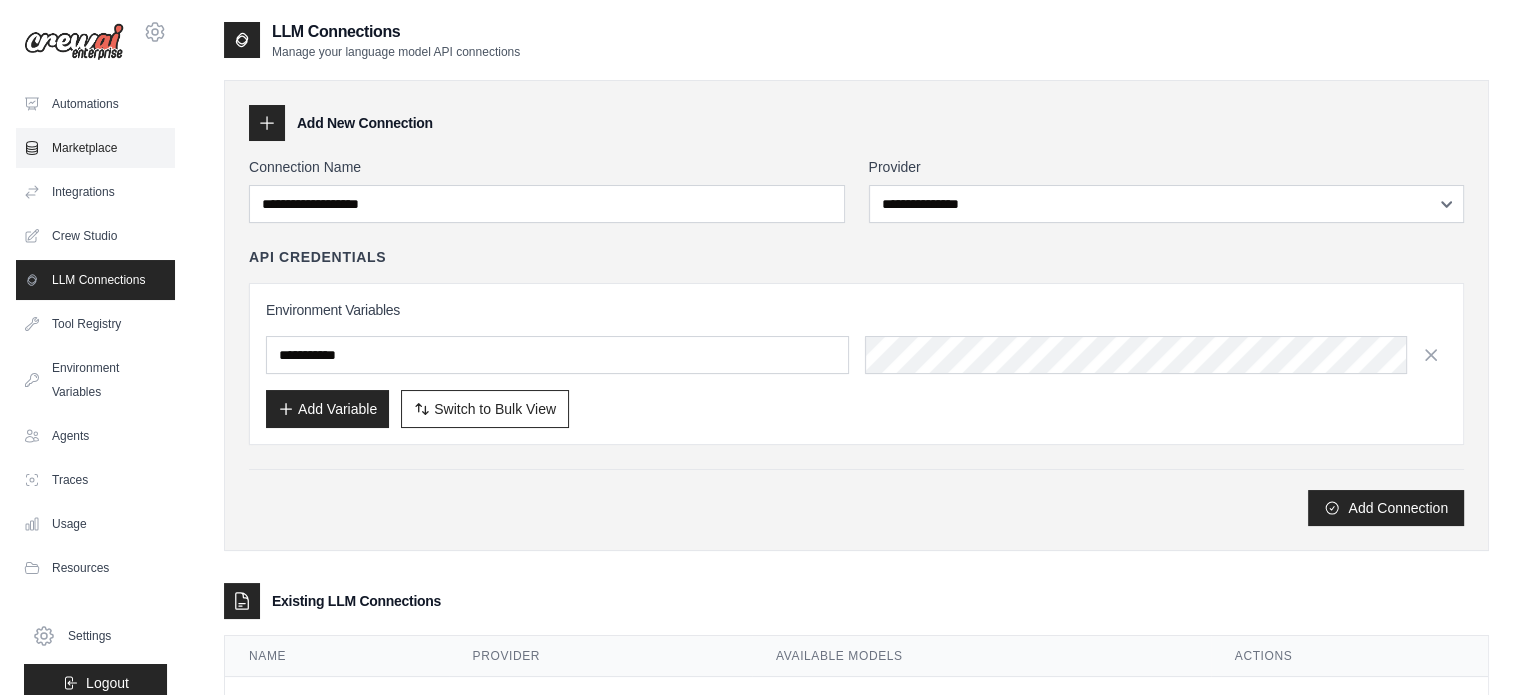 click on "Marketplace" at bounding box center [95, 148] 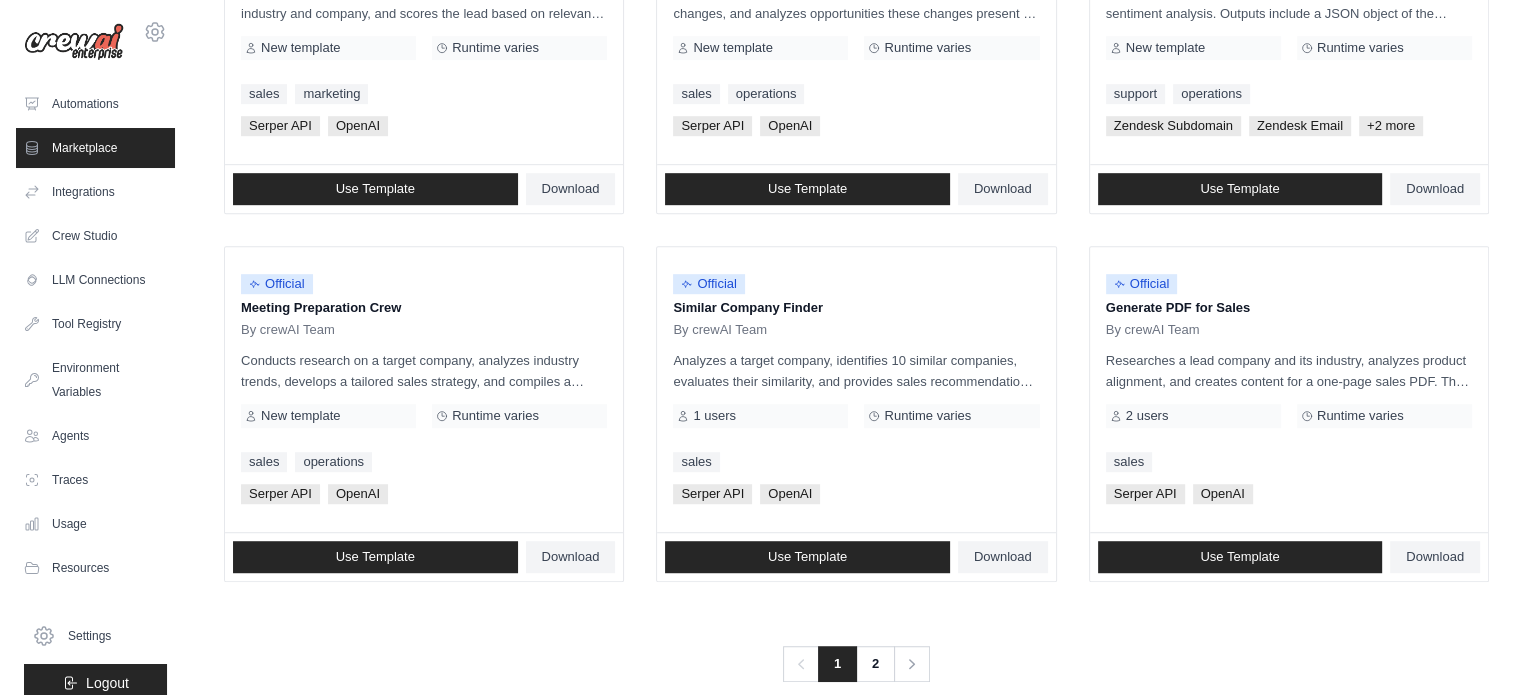 scroll, scrollTop: 1155, scrollLeft: 0, axis: vertical 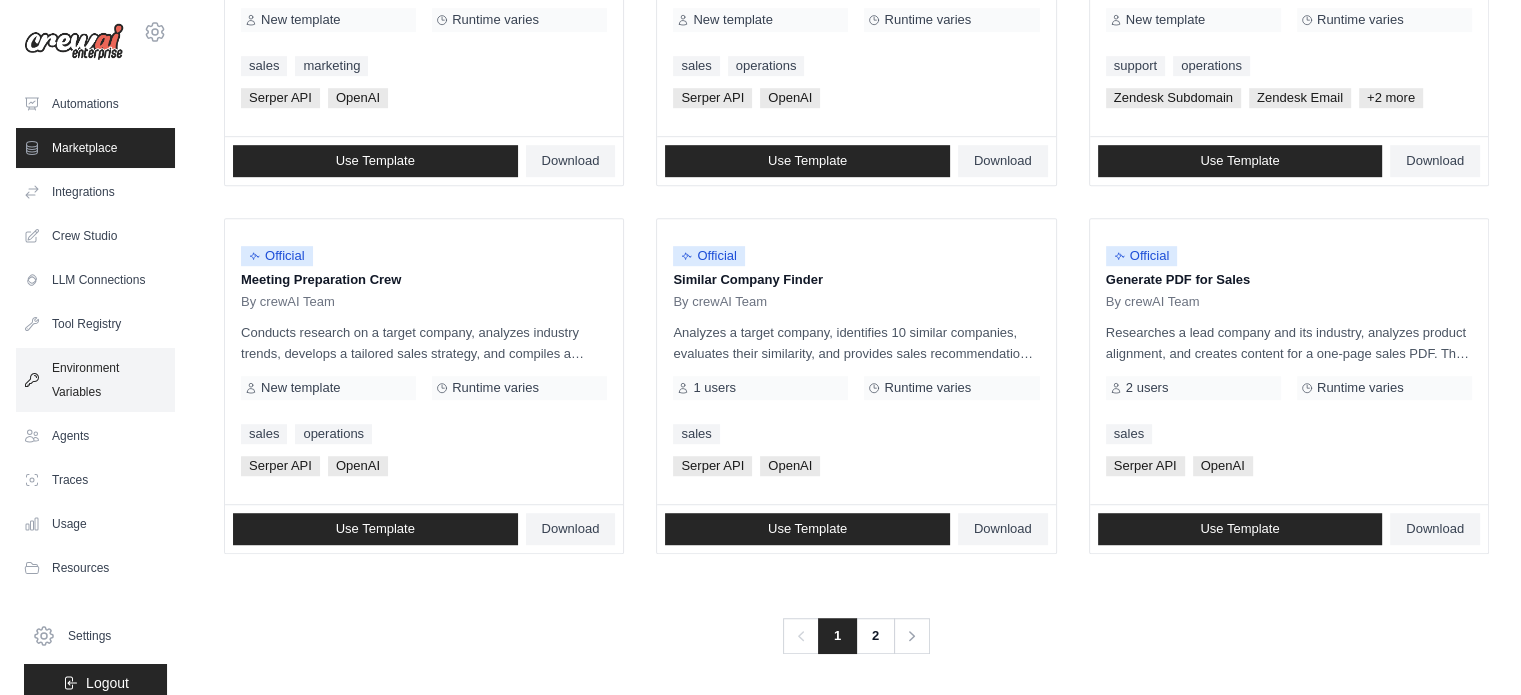 click on "Environment Variables" at bounding box center [95, 380] 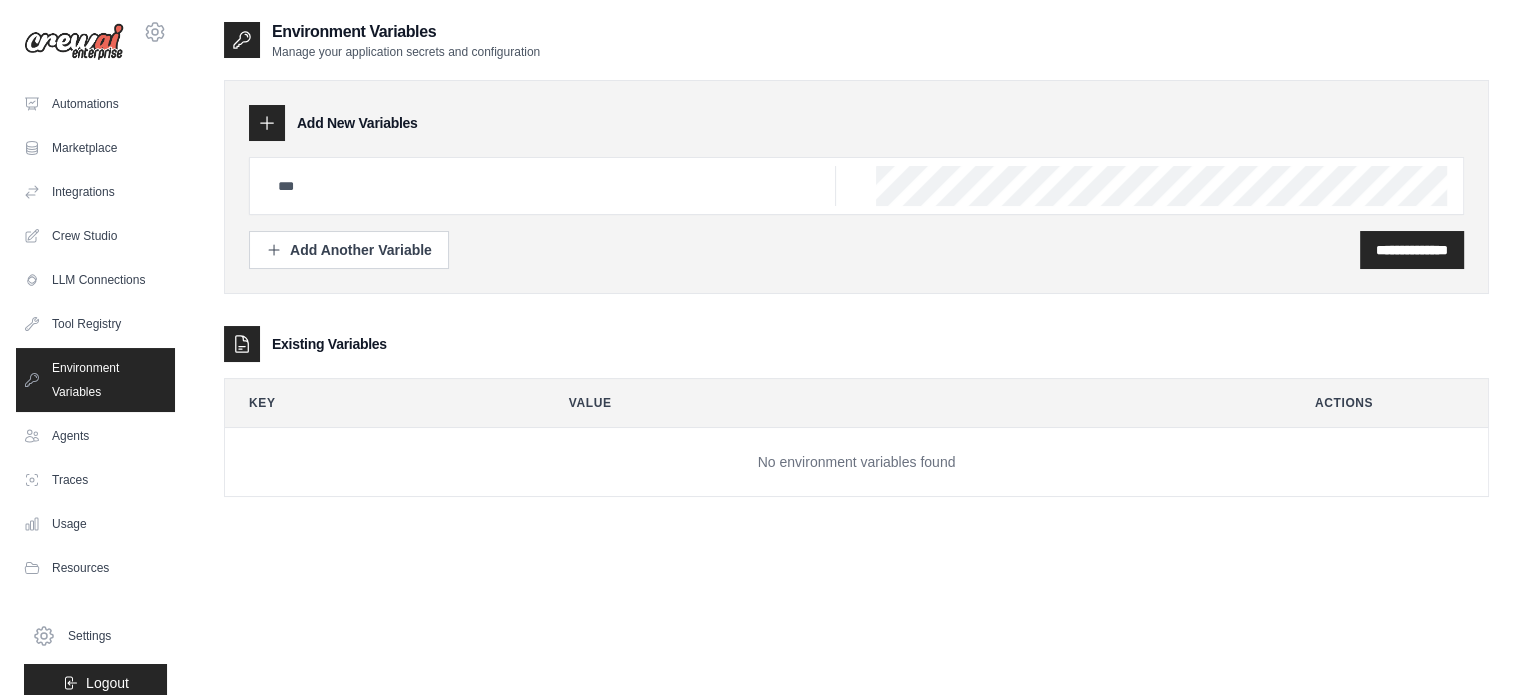 scroll, scrollTop: 40, scrollLeft: 0, axis: vertical 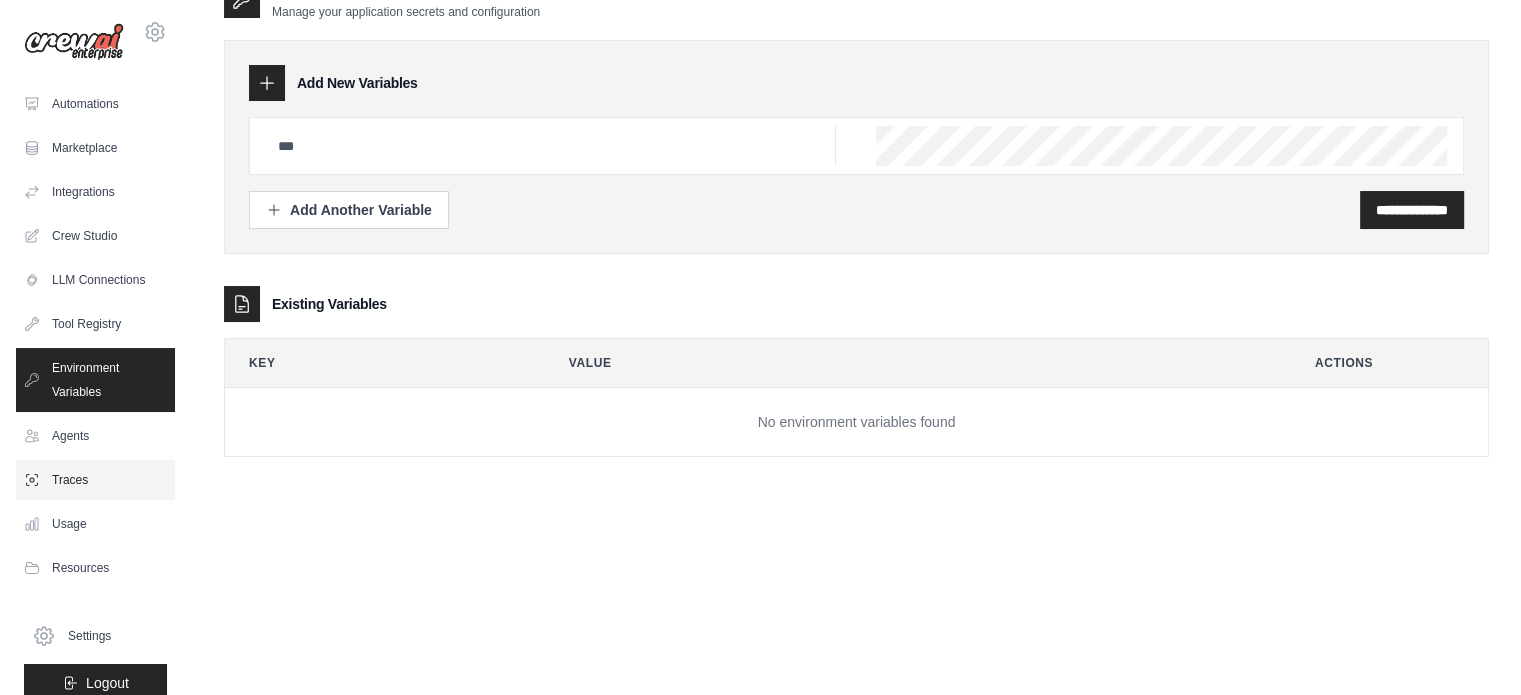 click on "Traces" at bounding box center [95, 480] 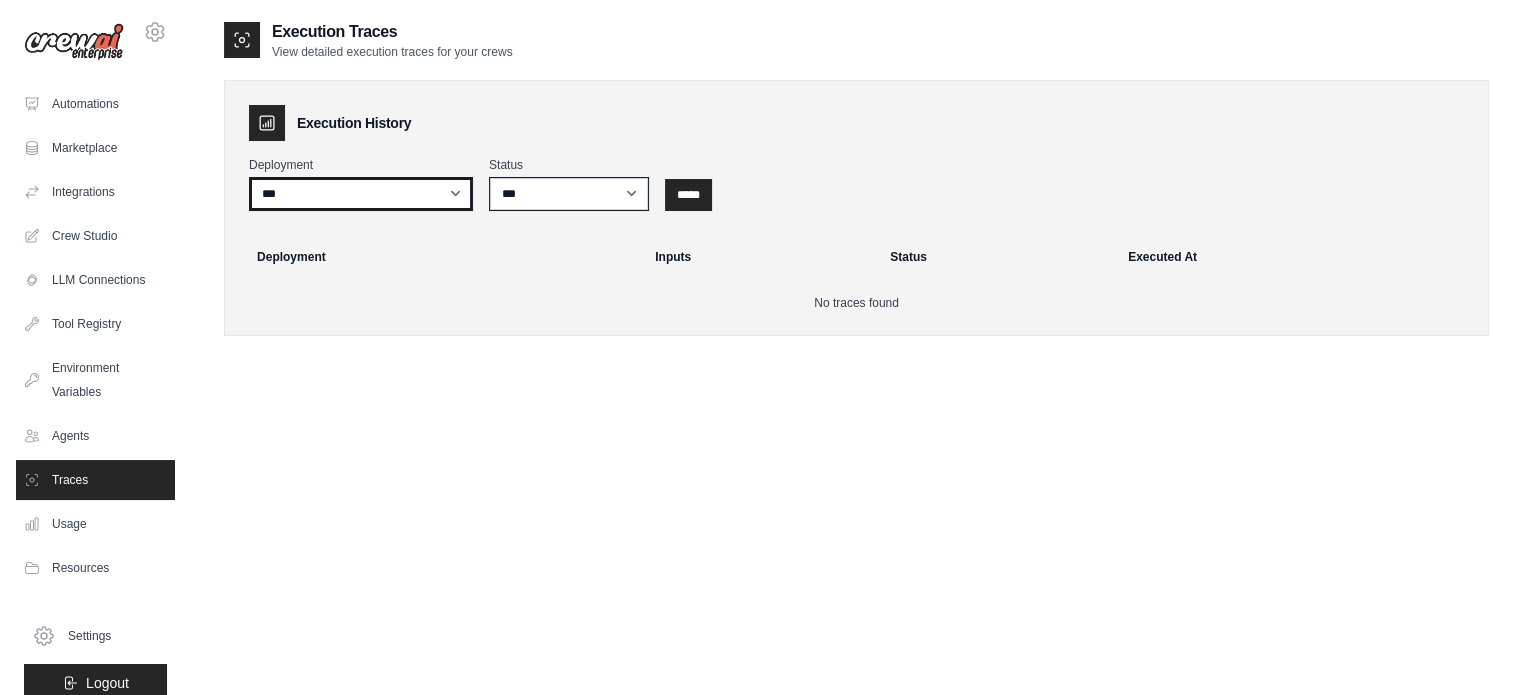 click on "**********" at bounding box center [361, 194] 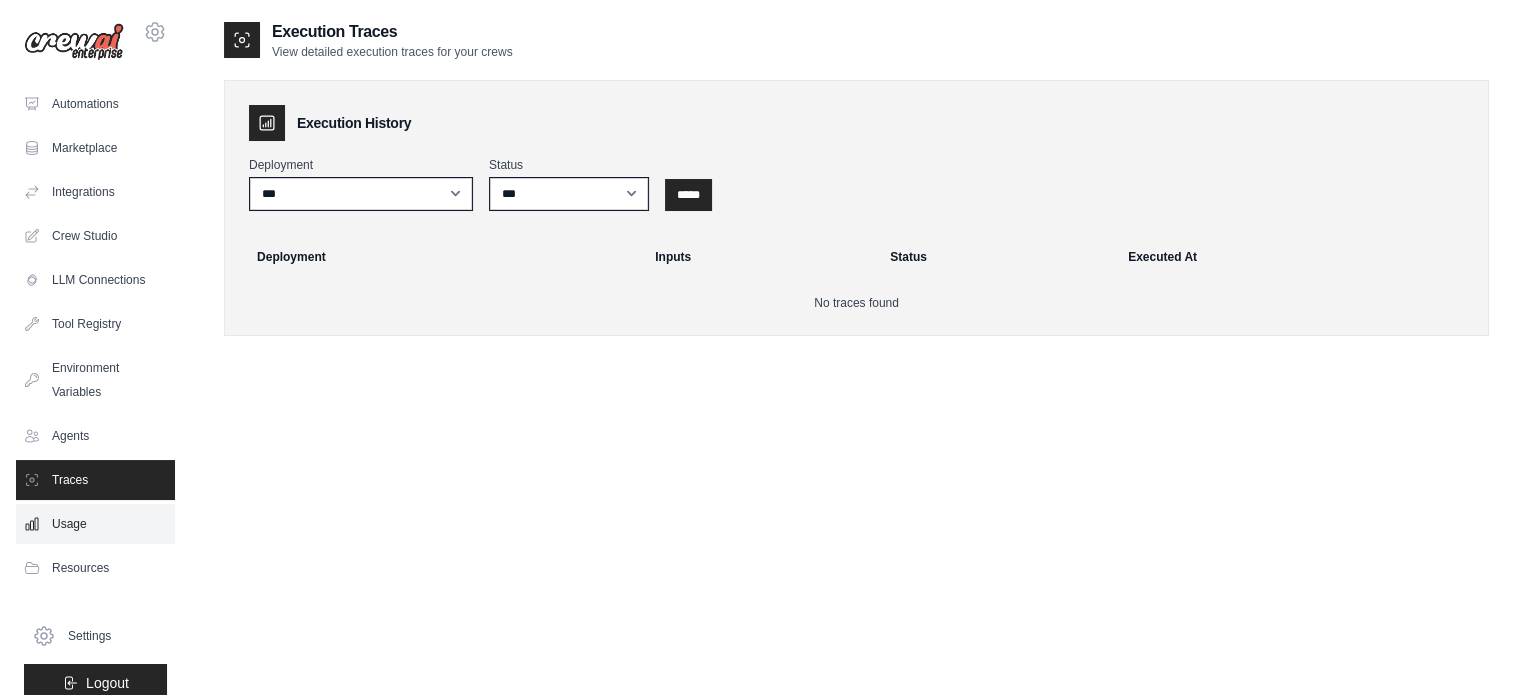 click on "Usage" at bounding box center [95, 524] 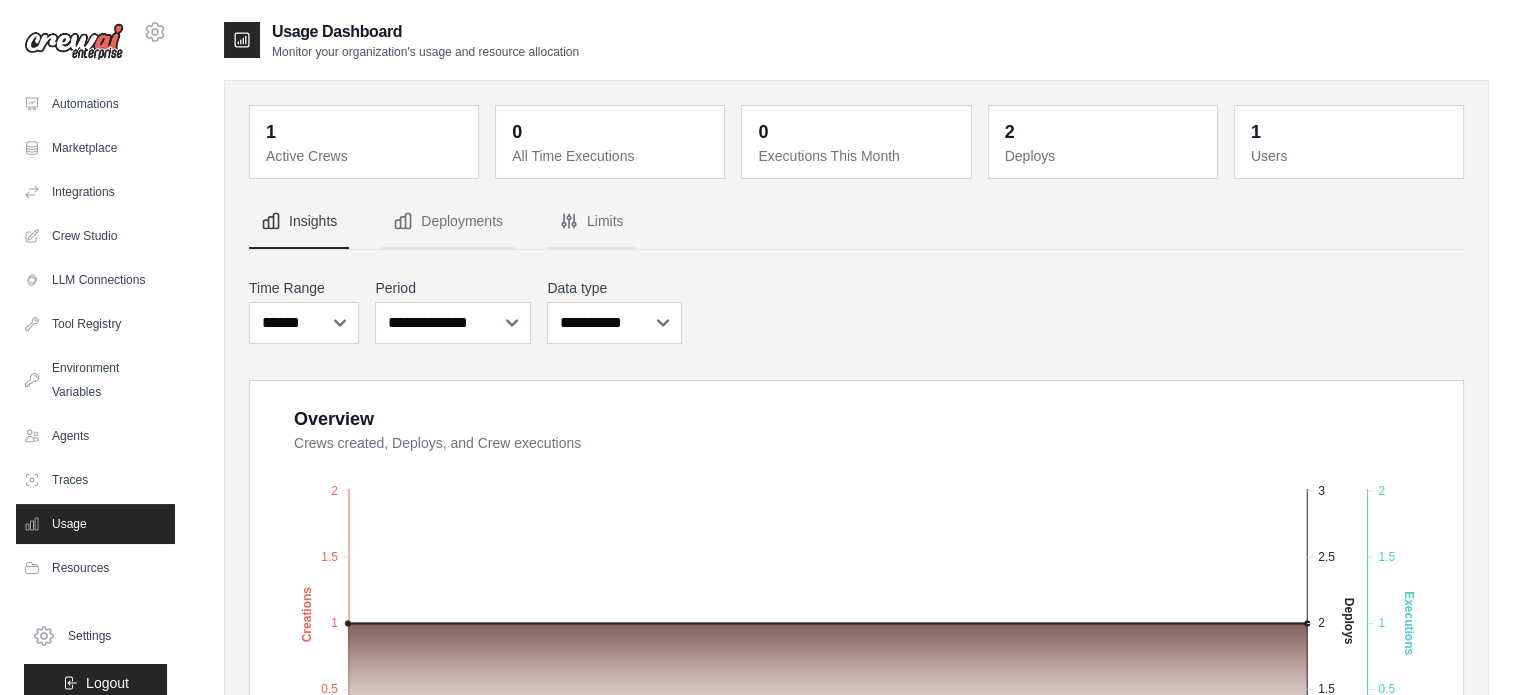 scroll, scrollTop: 22, scrollLeft: 0, axis: vertical 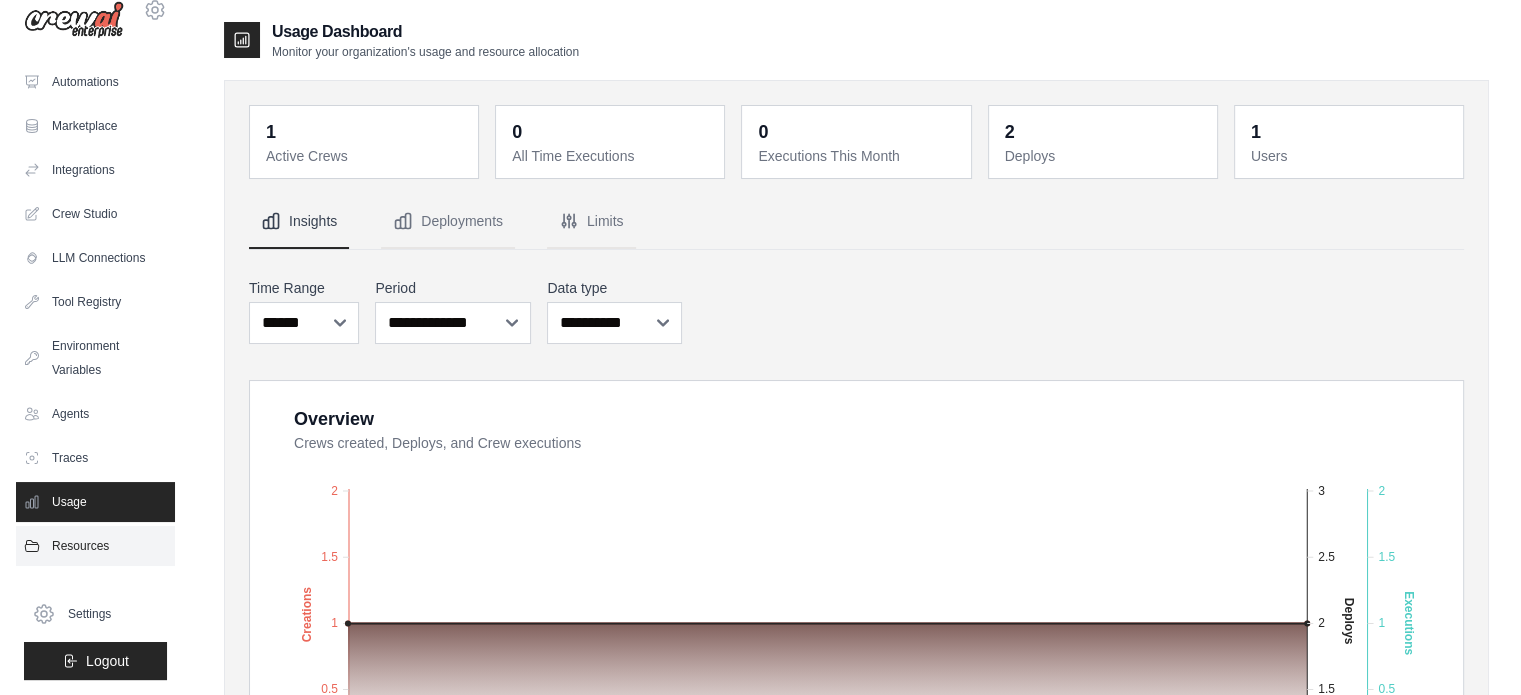 click on "Resources" at bounding box center (95, 546) 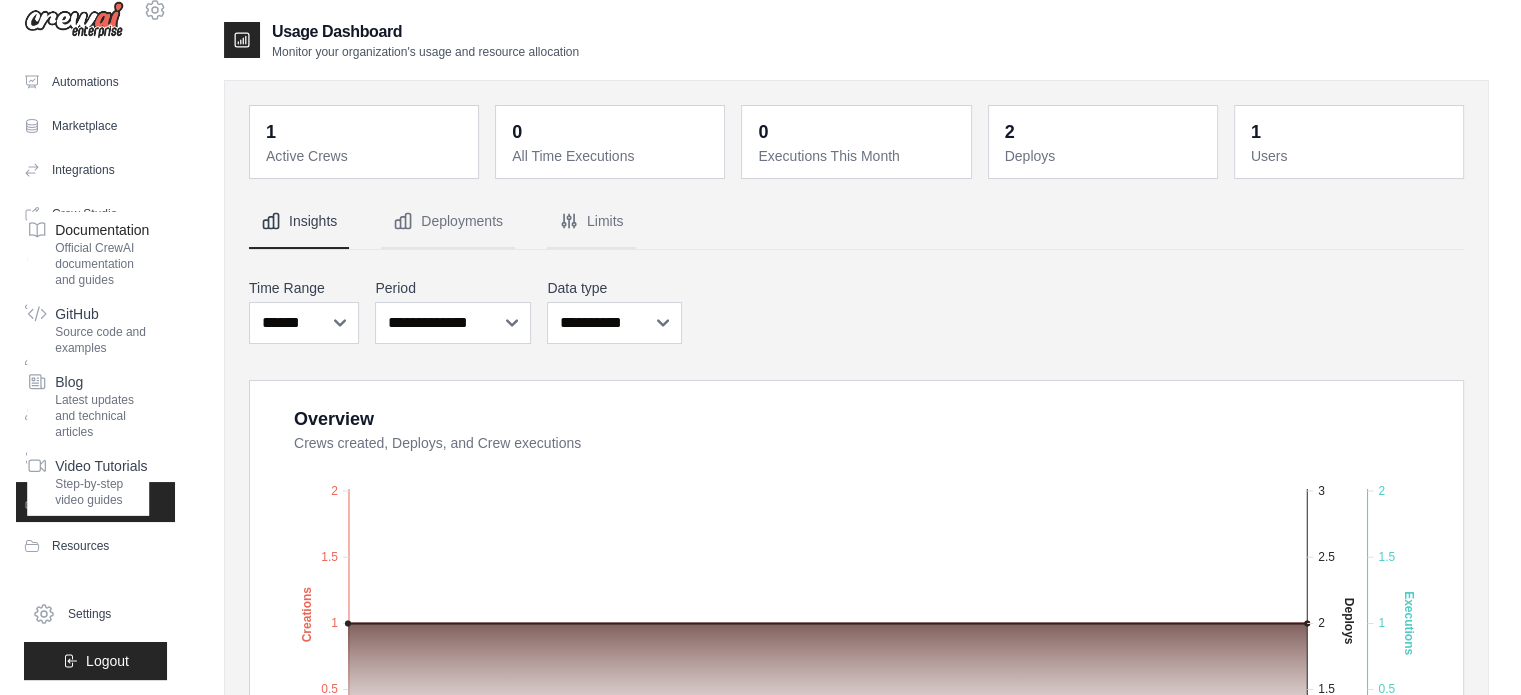 click on "Documentation" at bounding box center (102, 230) 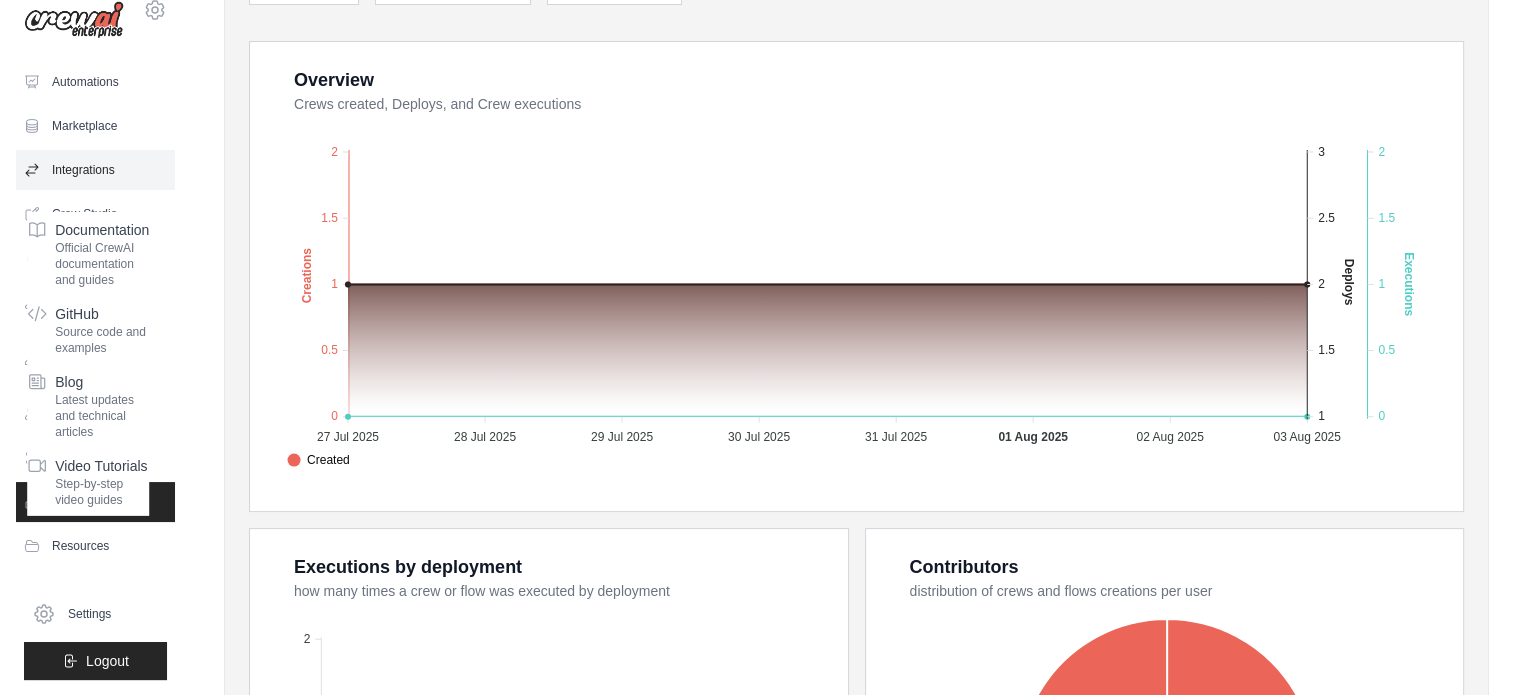 scroll, scrollTop: 340, scrollLeft: 0, axis: vertical 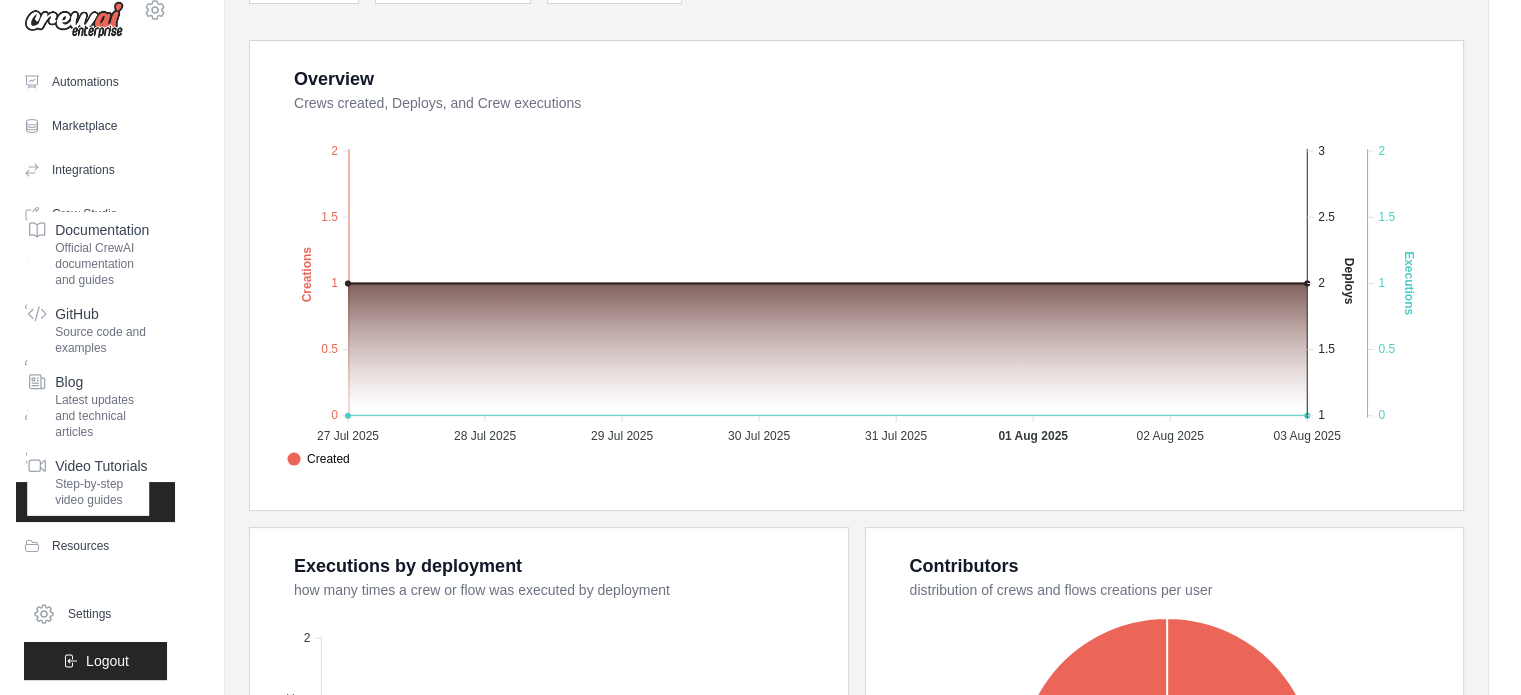 click on "Usage" at bounding box center (95, 502) 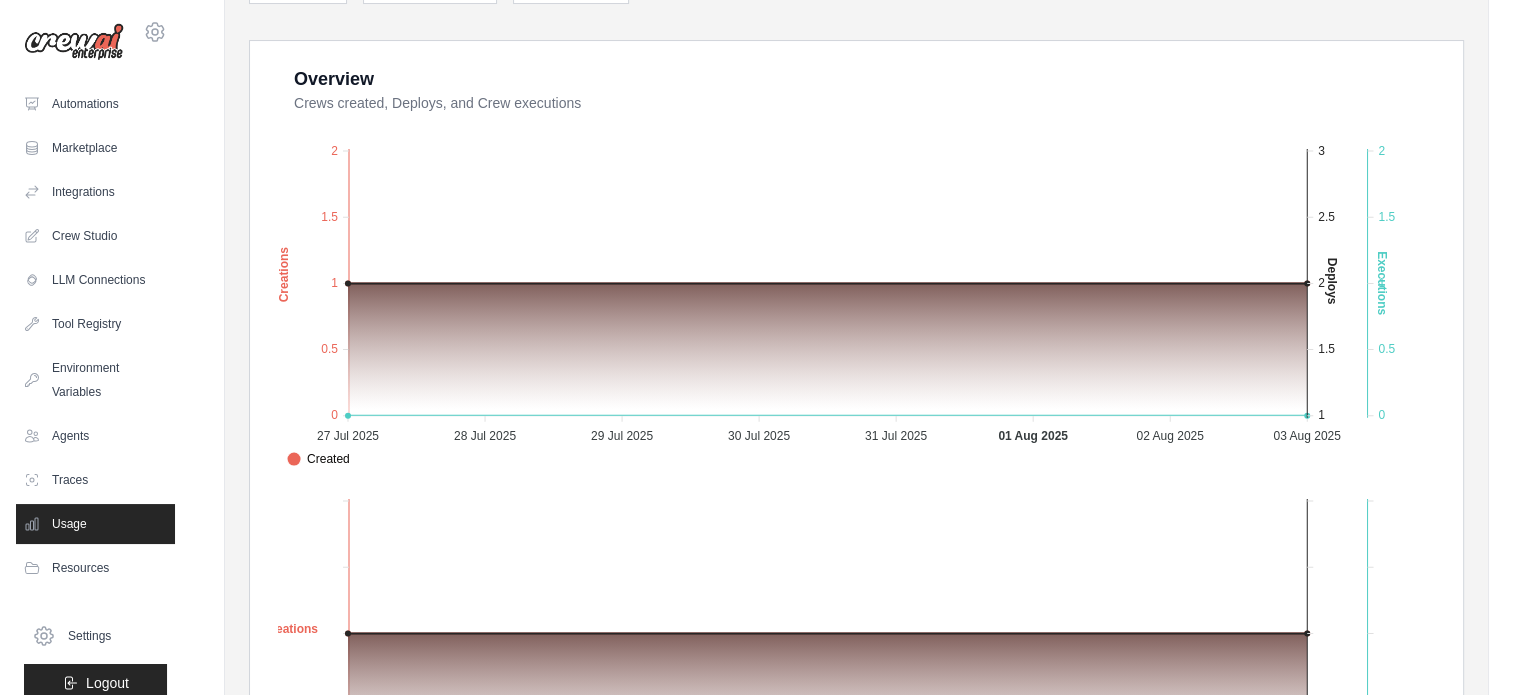 scroll, scrollTop: 0, scrollLeft: 0, axis: both 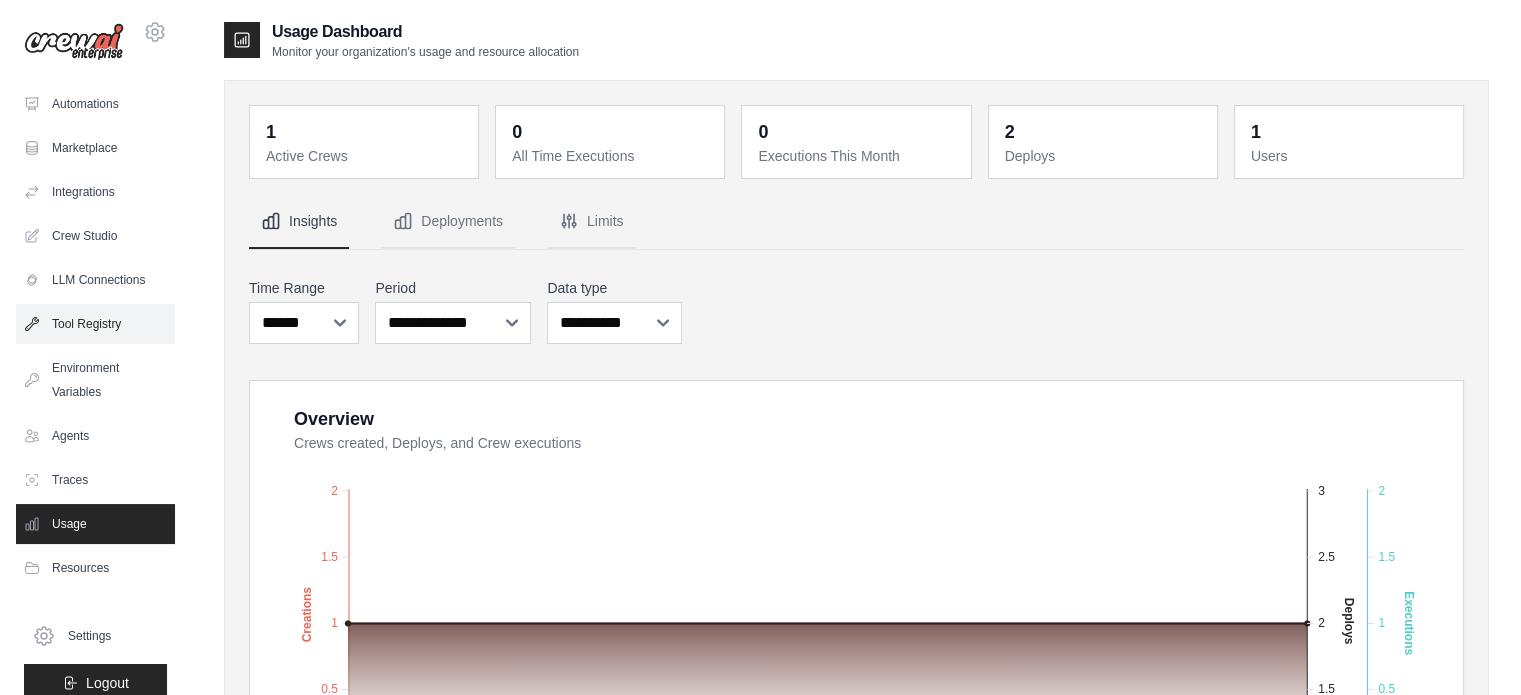 click on "Tool Registry" at bounding box center (95, 324) 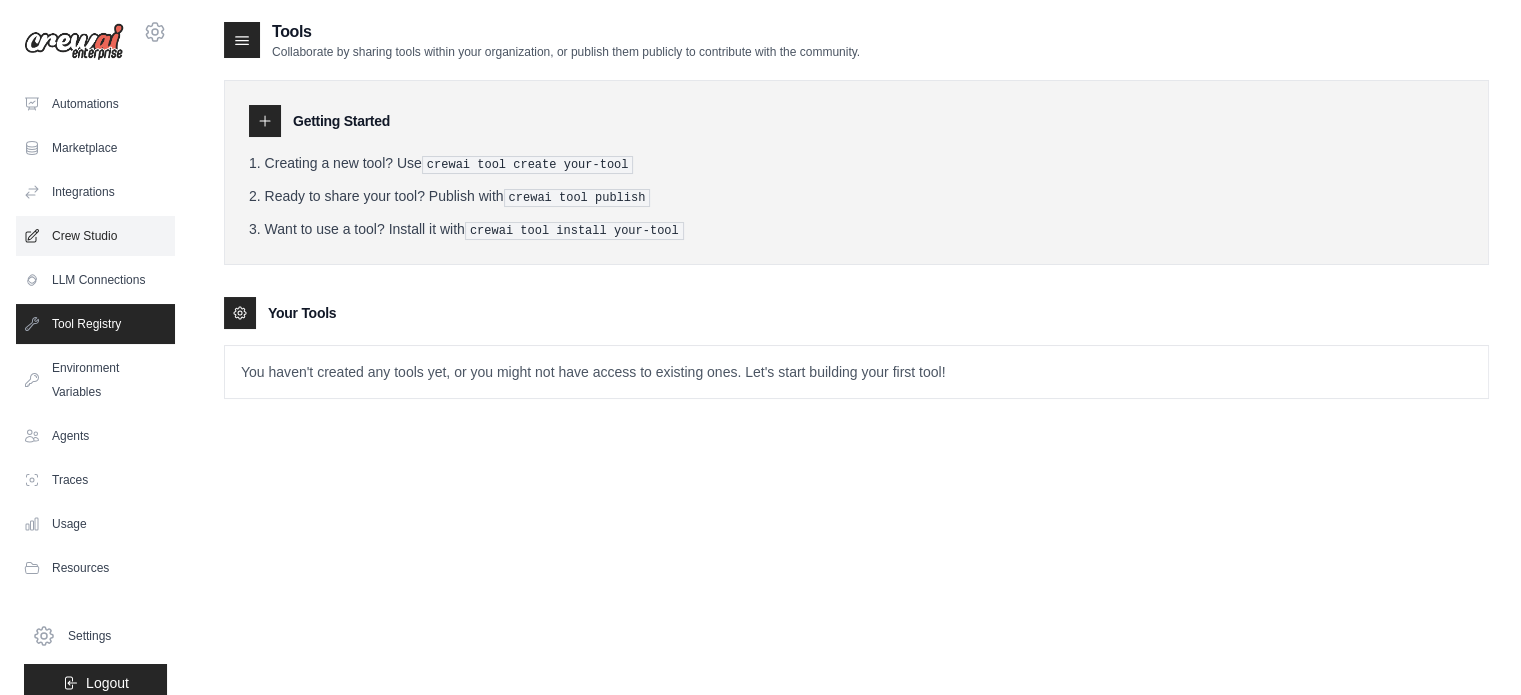 click on "Crew Studio" at bounding box center [95, 236] 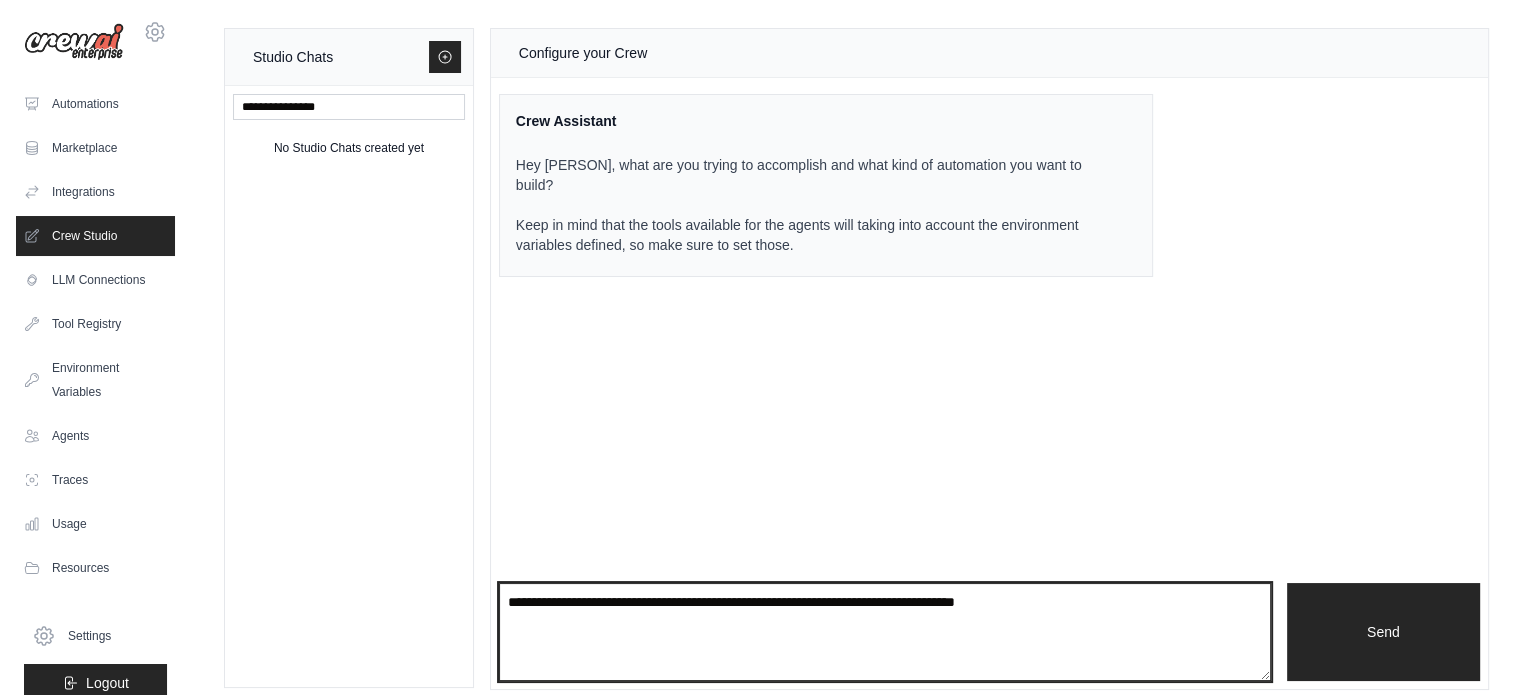 click at bounding box center (885, 632) 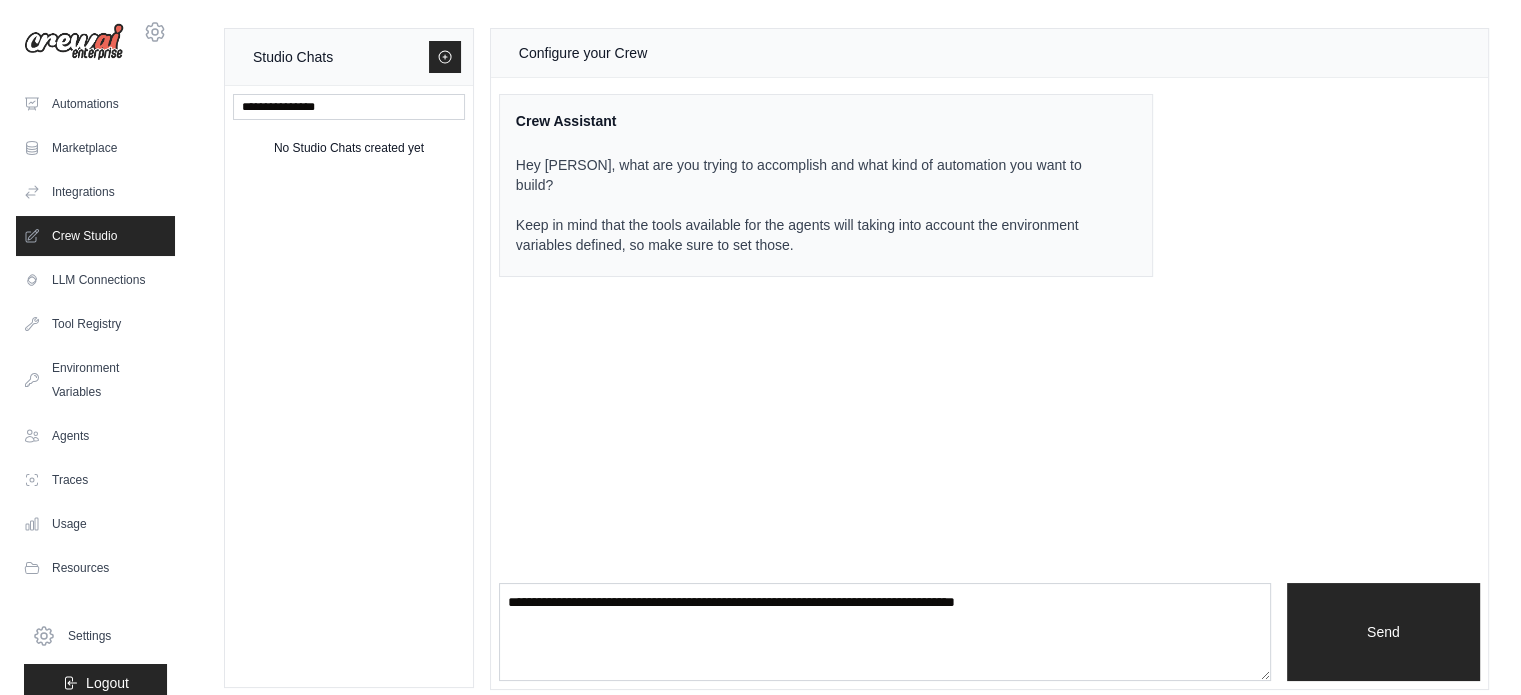 click on "Configure your Crew Crew Assistant Hey swapnil, what are you trying to accomplish and what kind of automation you want to build? Keep in mind that the tools available for the agents will taking into account the environment variables defined, so make sure to set those. Send" at bounding box center [989, 359] 